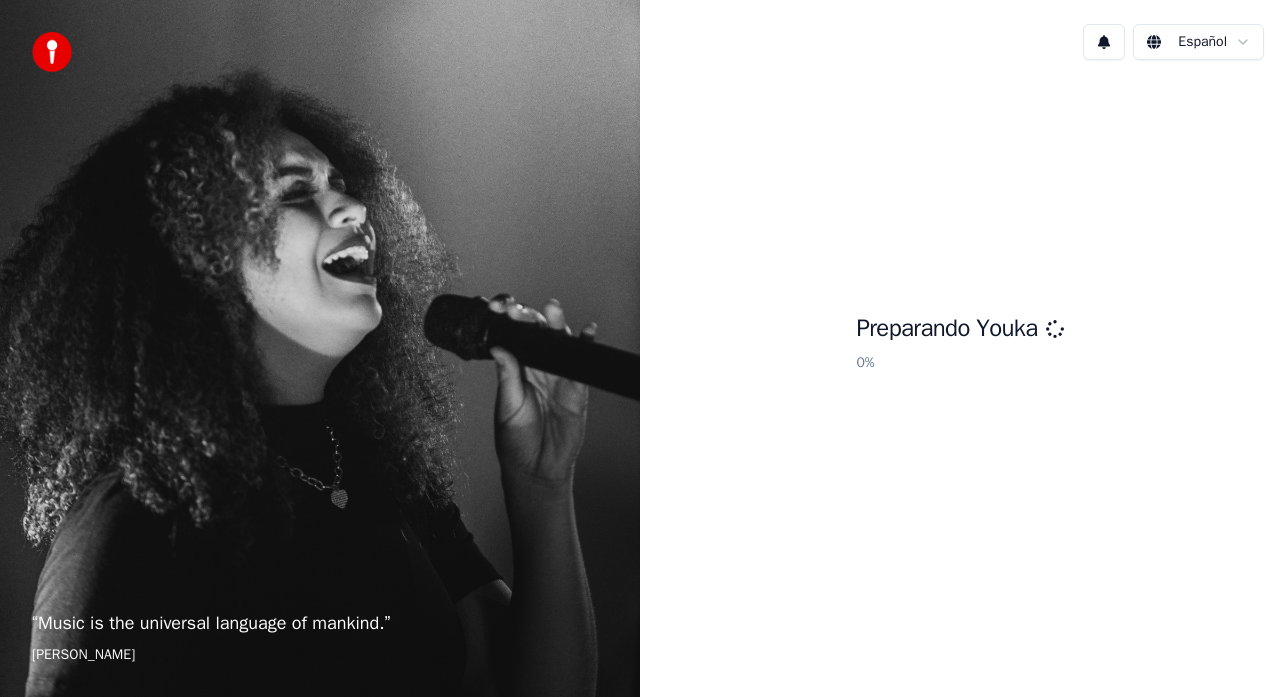 scroll, scrollTop: 0, scrollLeft: 0, axis: both 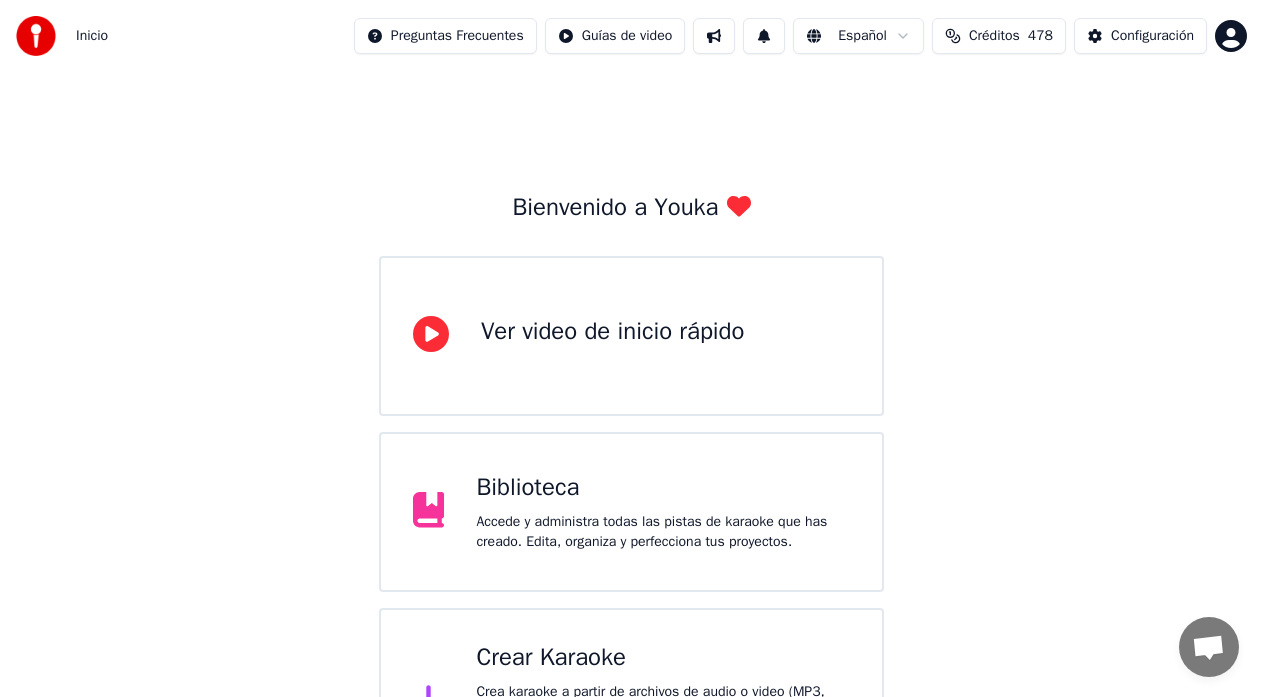 click on "Biblioteca" at bounding box center [663, 488] 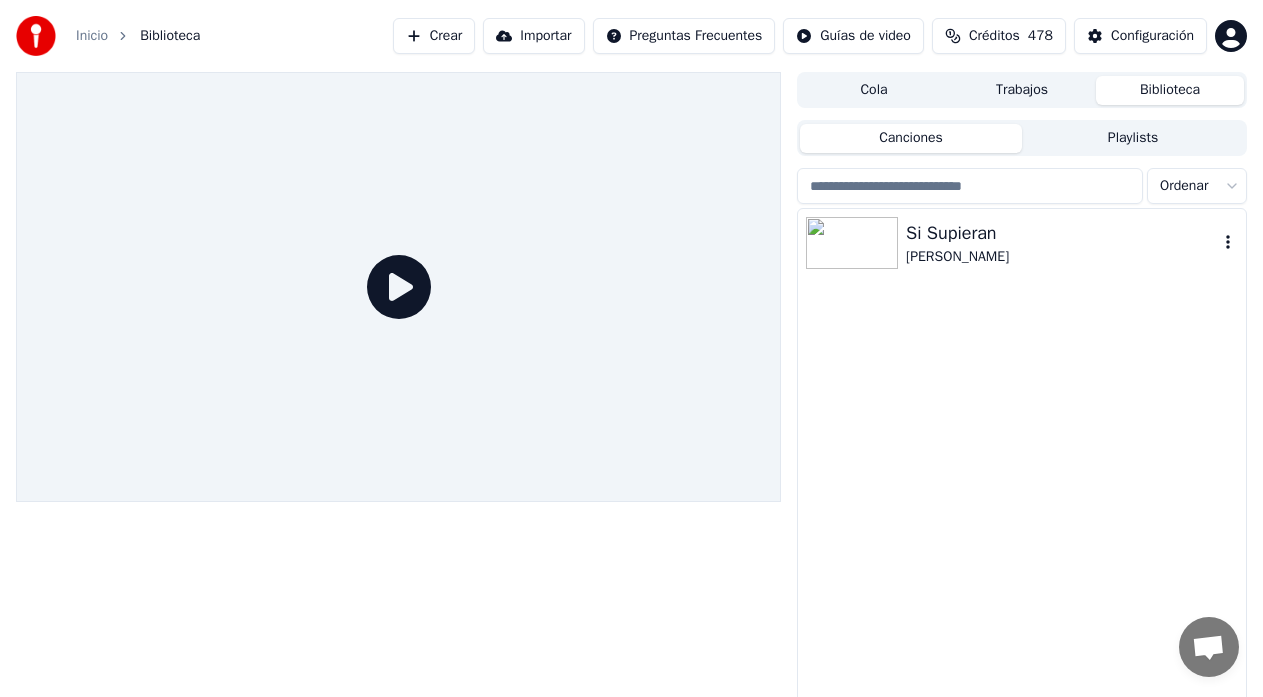click on "Si Supieran" at bounding box center (1062, 233) 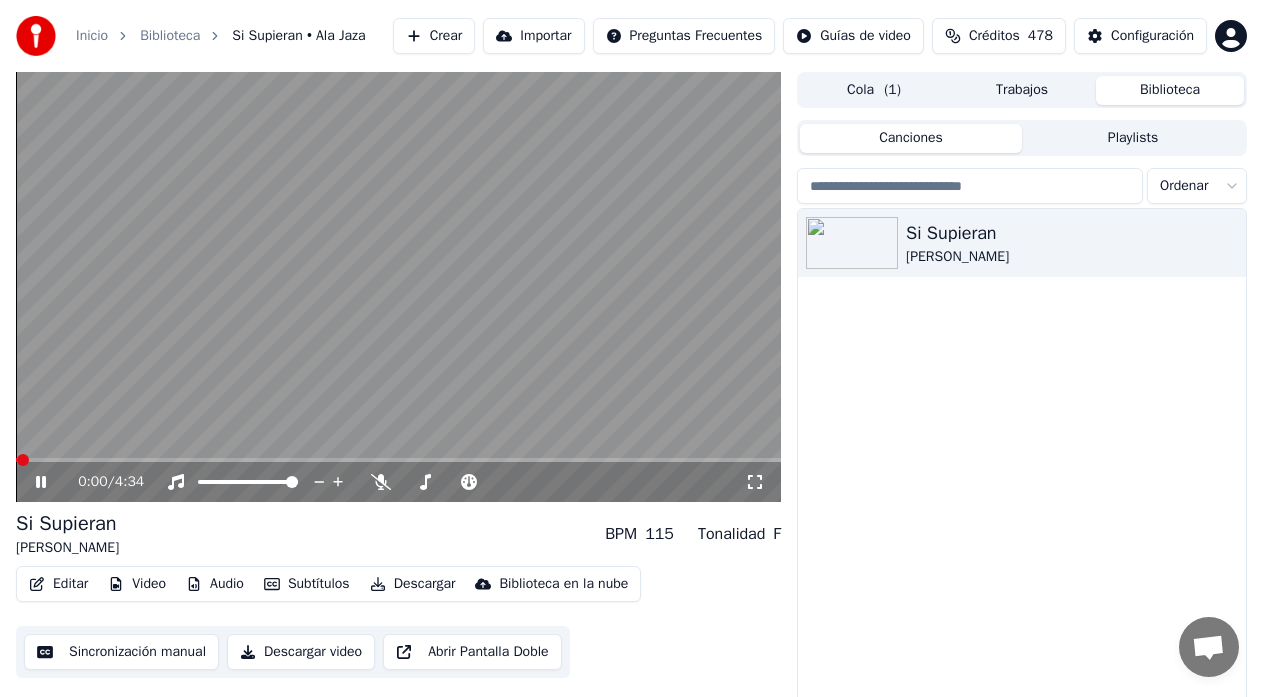 click 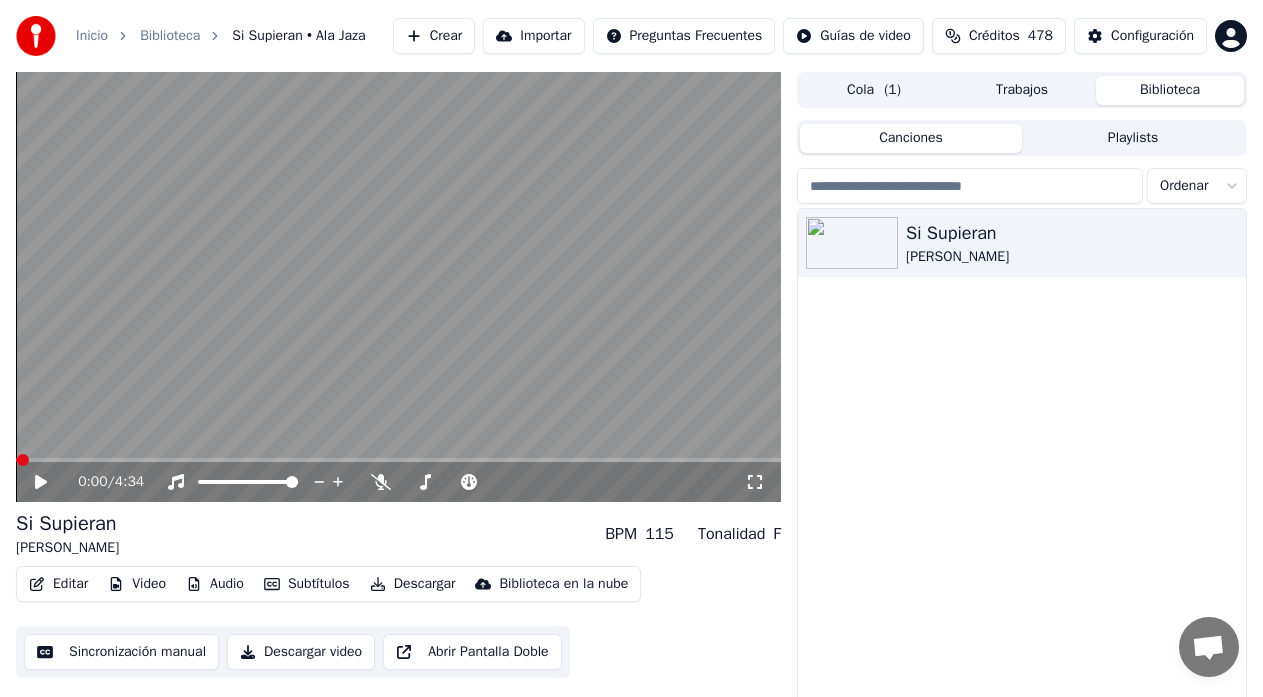click on "Editar" at bounding box center (58, 584) 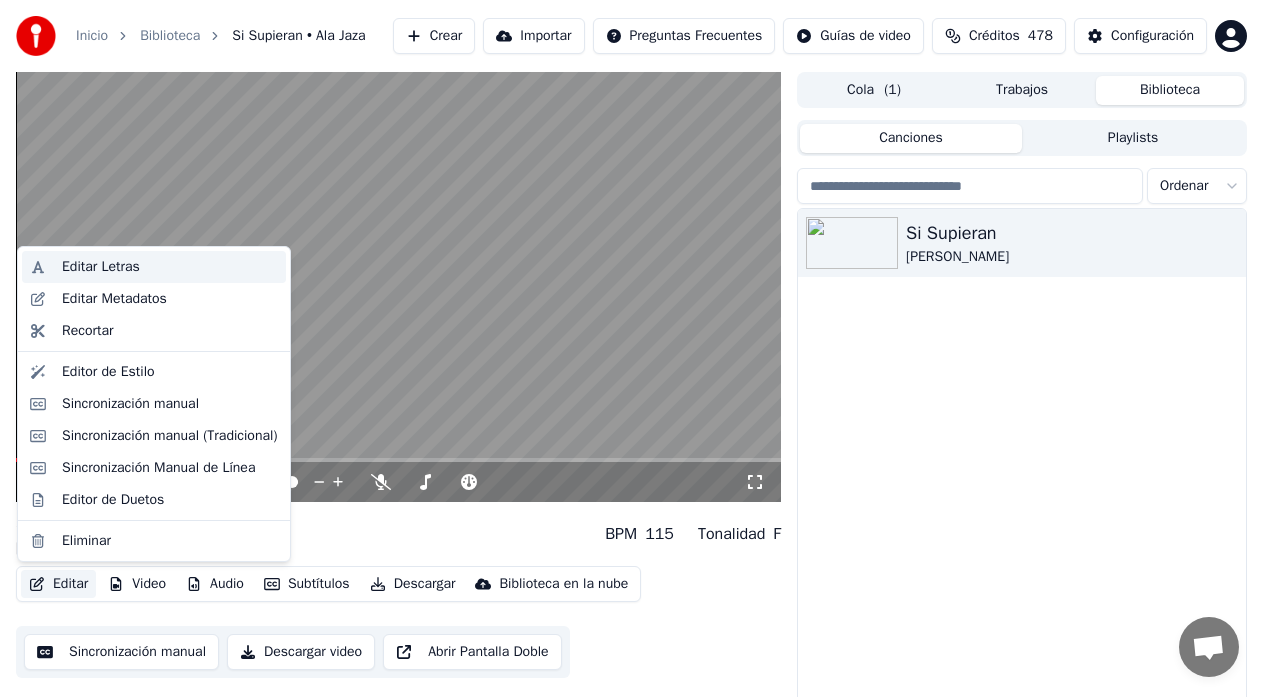 click on "Editar Letras" at bounding box center (101, 267) 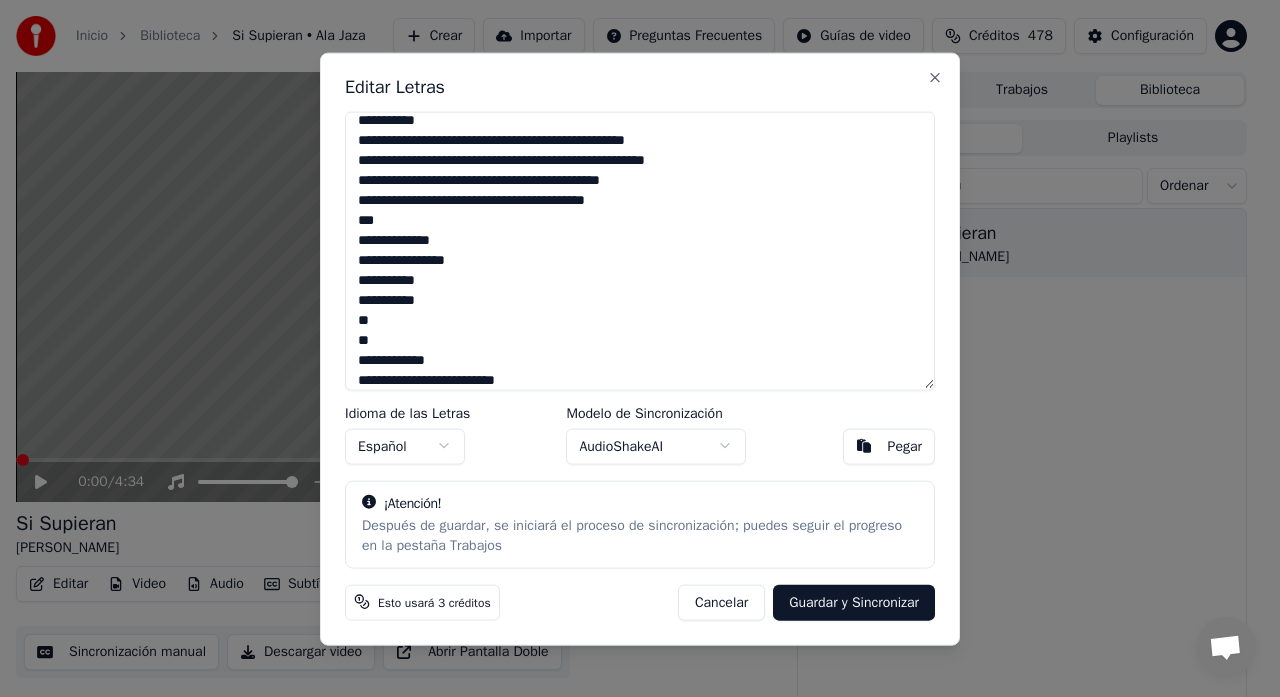 scroll, scrollTop: 778, scrollLeft: 0, axis: vertical 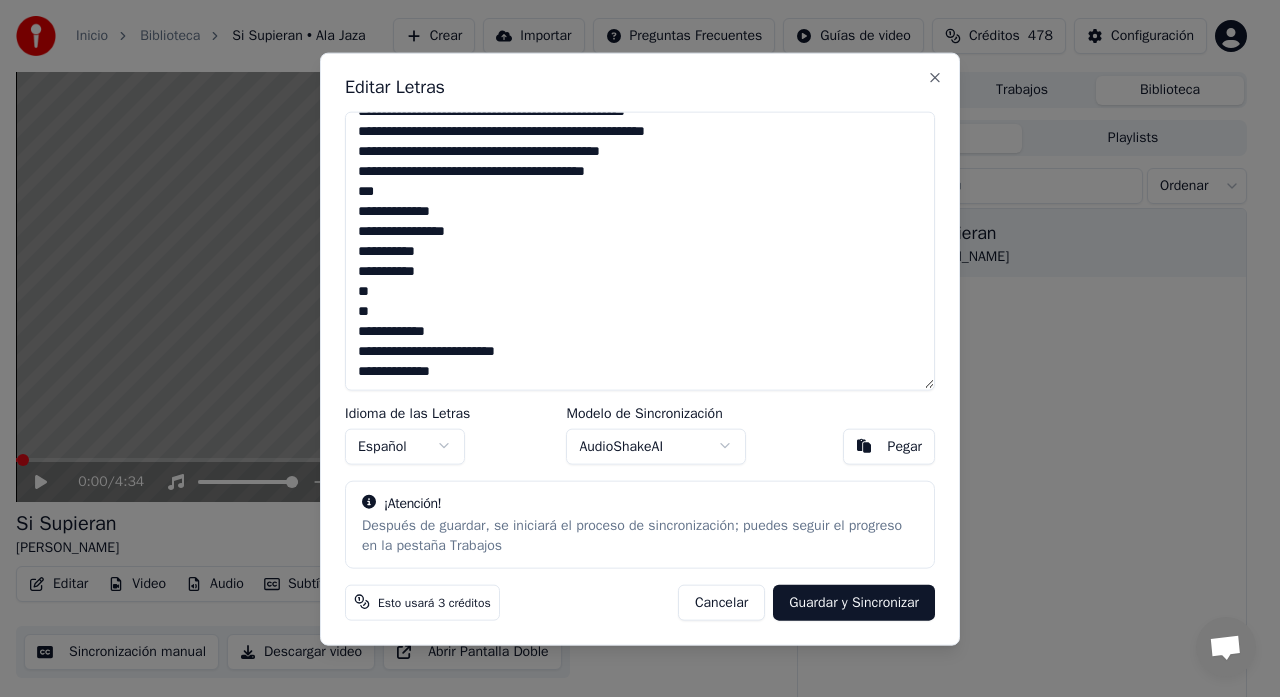 drag, startPoint x: 356, startPoint y: 127, endPoint x: 608, endPoint y: 389, distance: 363.52167 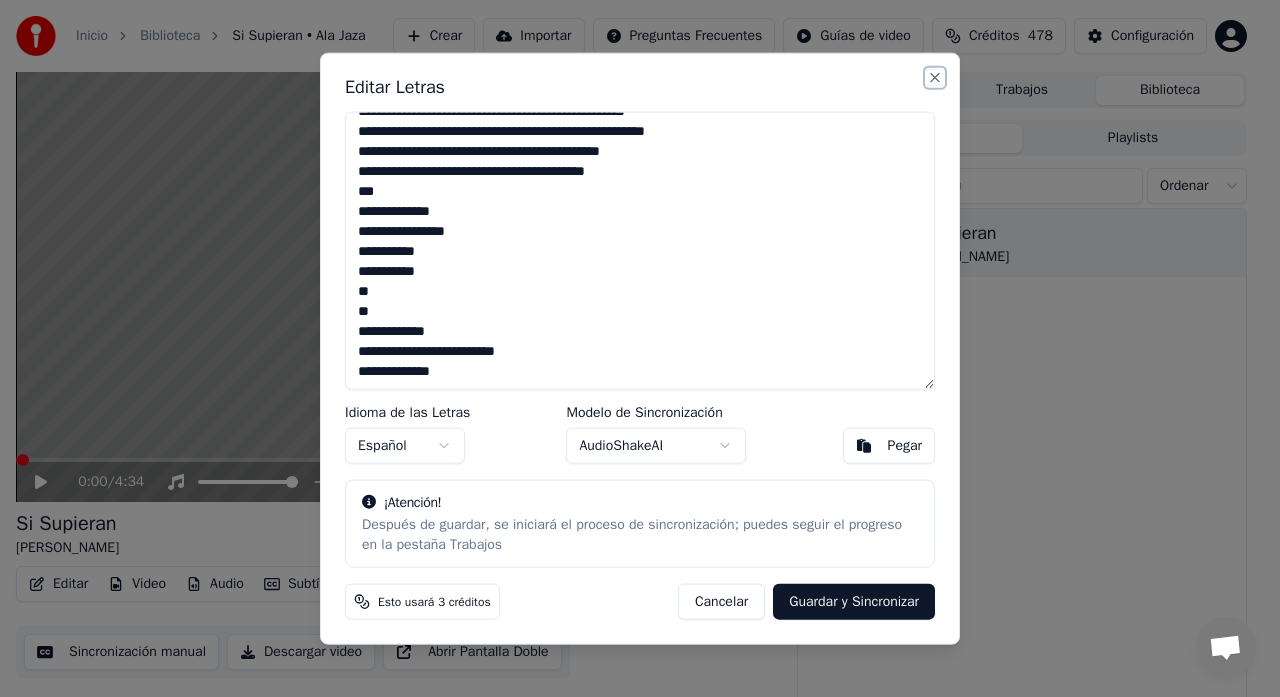 click on "Close" at bounding box center [935, 77] 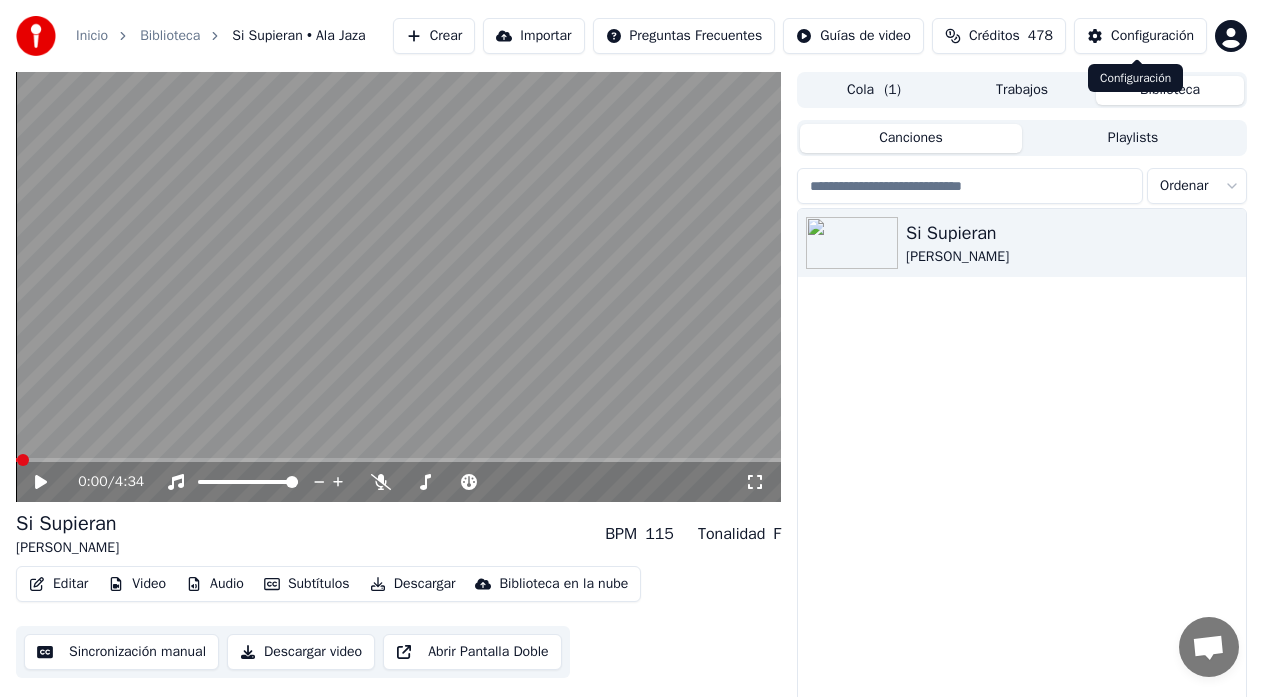 click on "Configuración" at bounding box center [1152, 36] 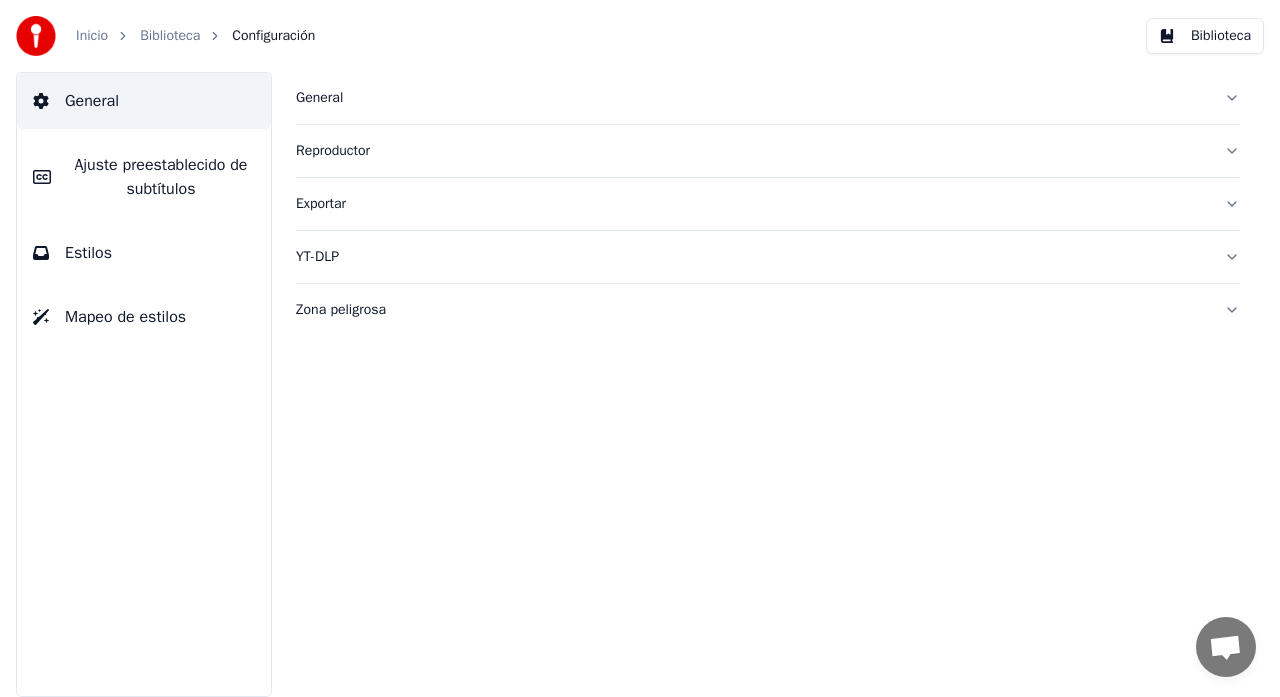 click on "Estilos" at bounding box center (144, 253) 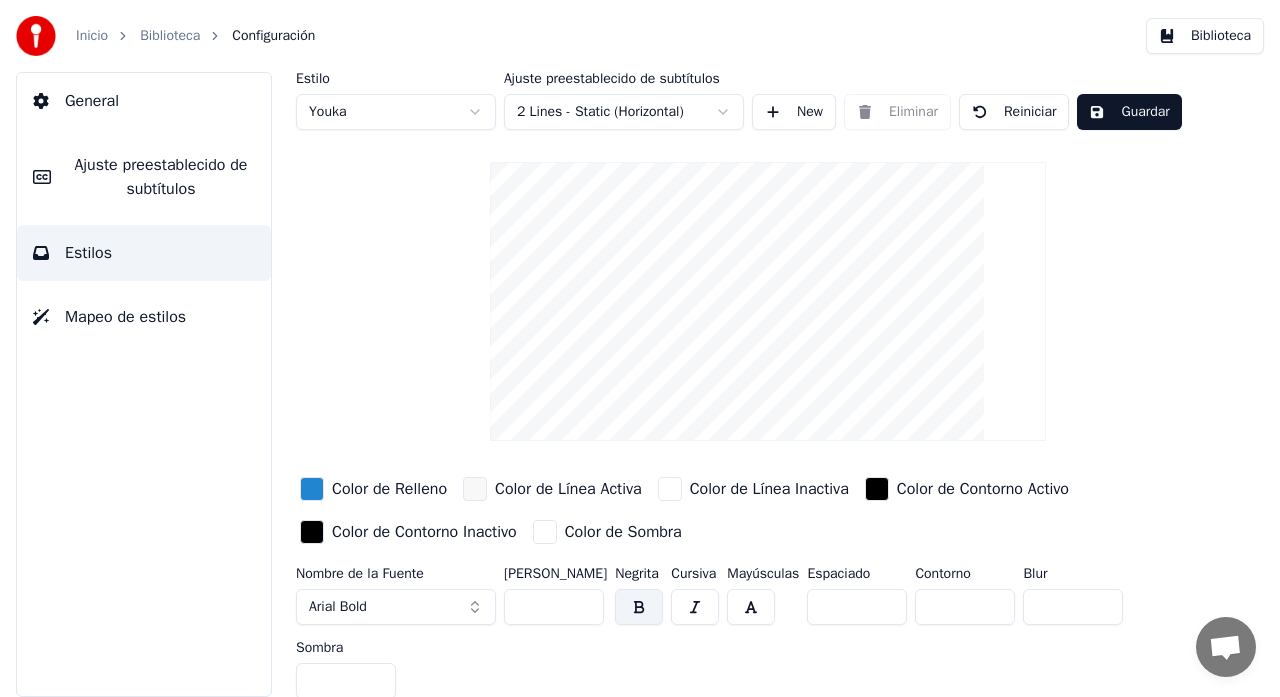 click on "Ajuste preestablecido de subtítulos" at bounding box center (161, 177) 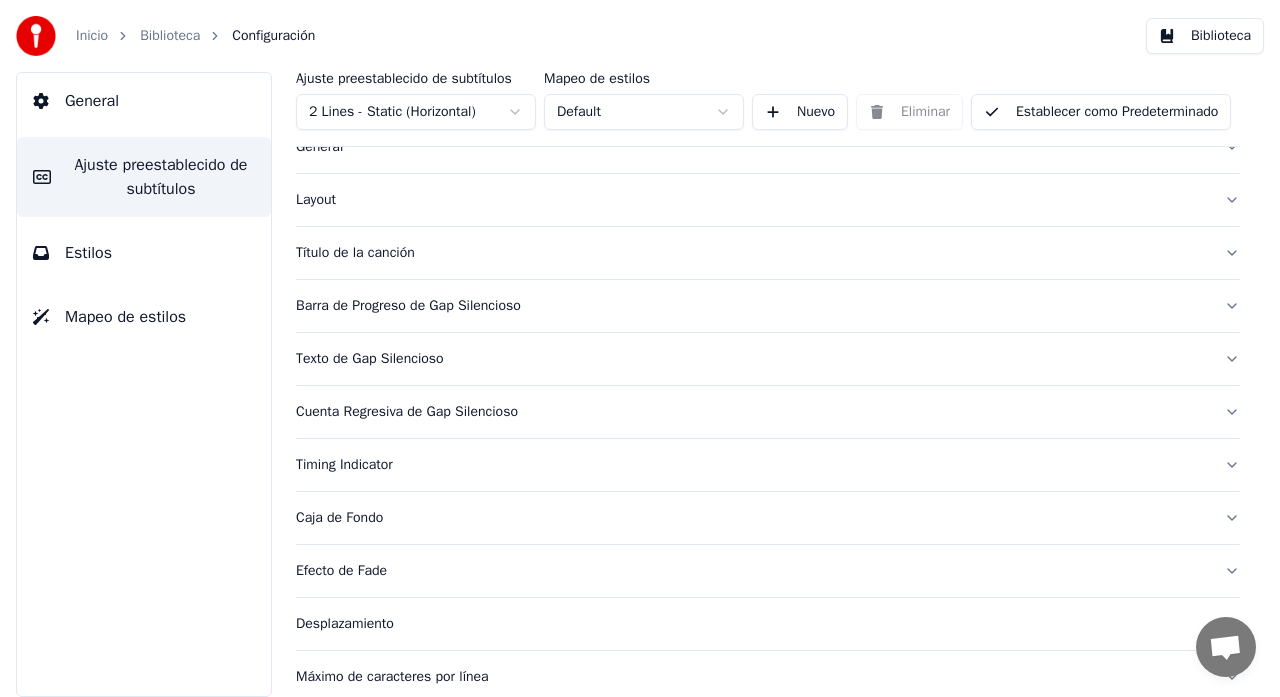 scroll, scrollTop: 194, scrollLeft: 0, axis: vertical 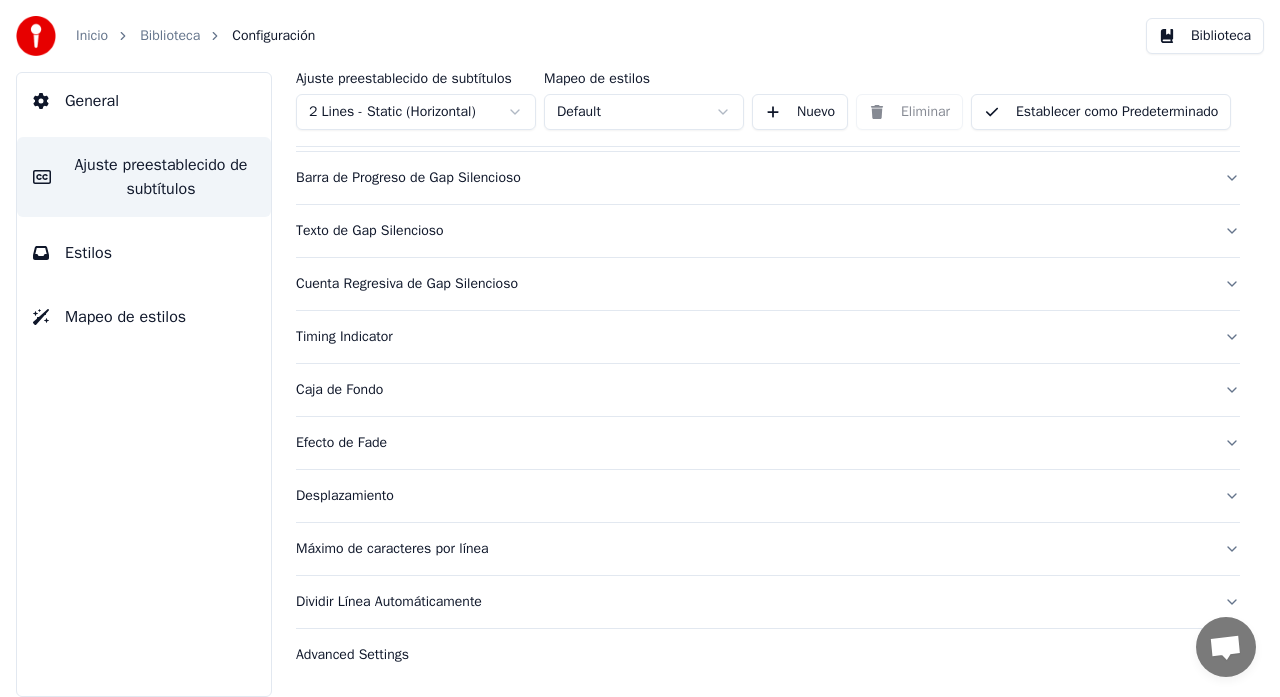 click on "Dividir Línea Automáticamente" at bounding box center (752, 602) 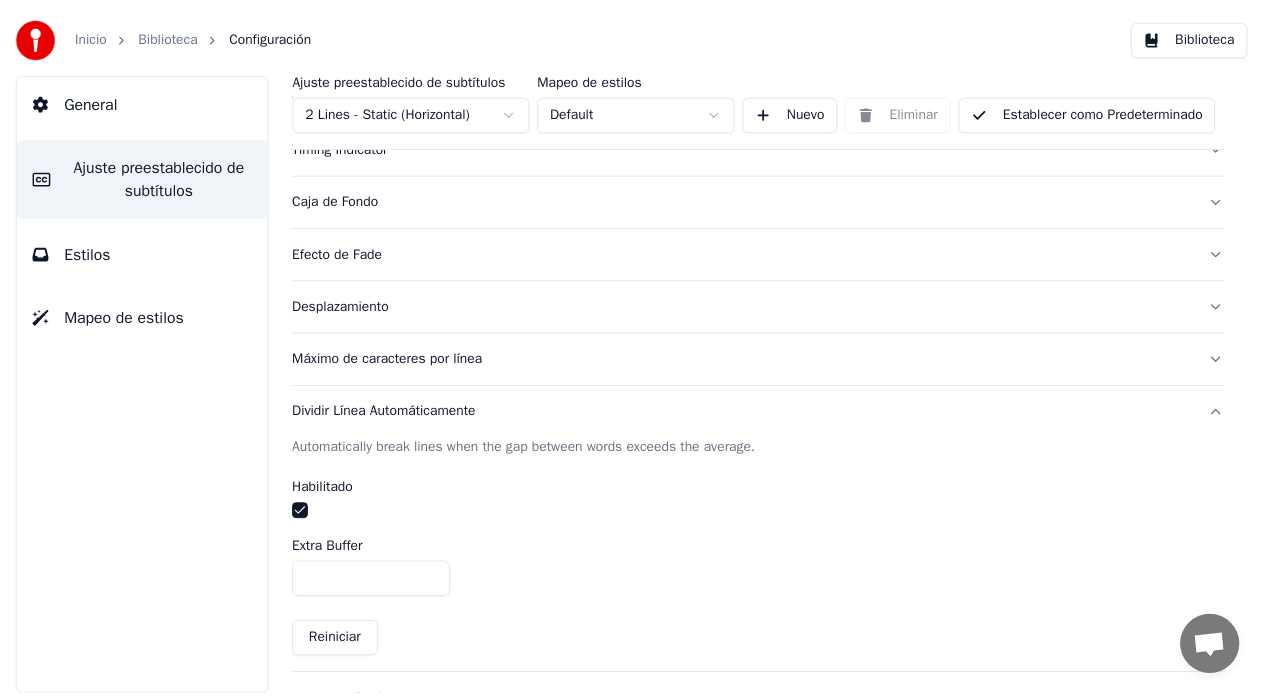scroll, scrollTop: 394, scrollLeft: 0, axis: vertical 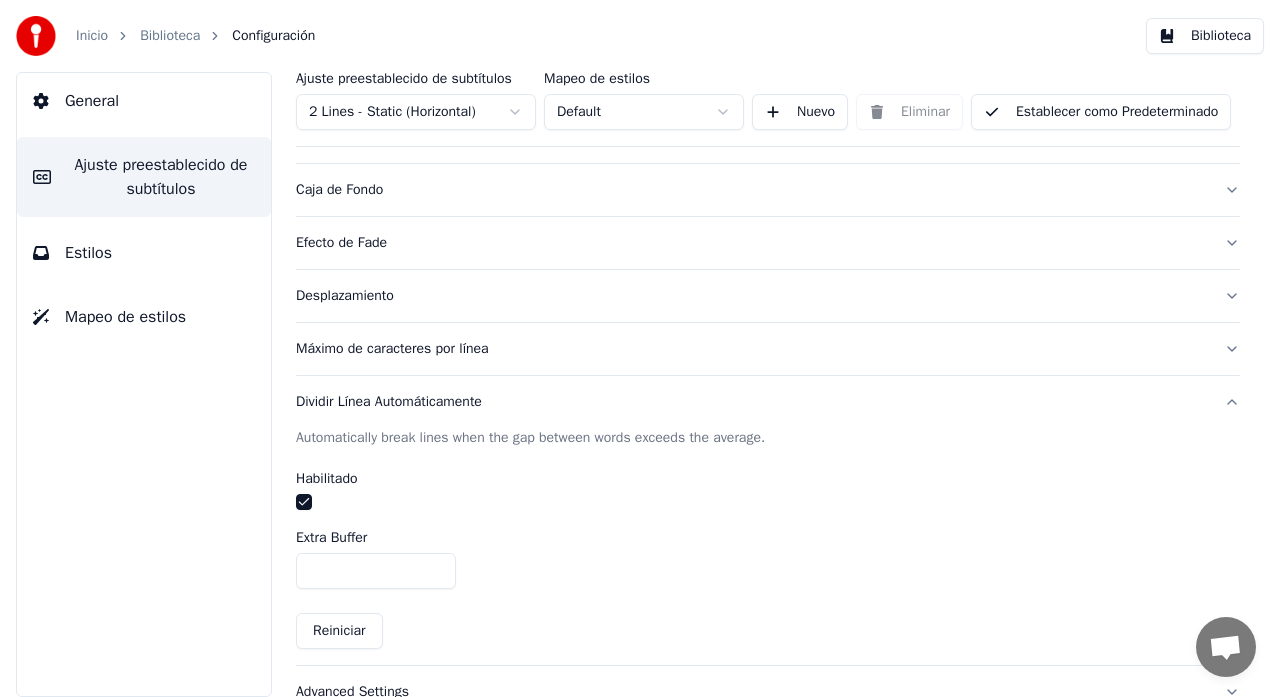 click at bounding box center (304, 502) 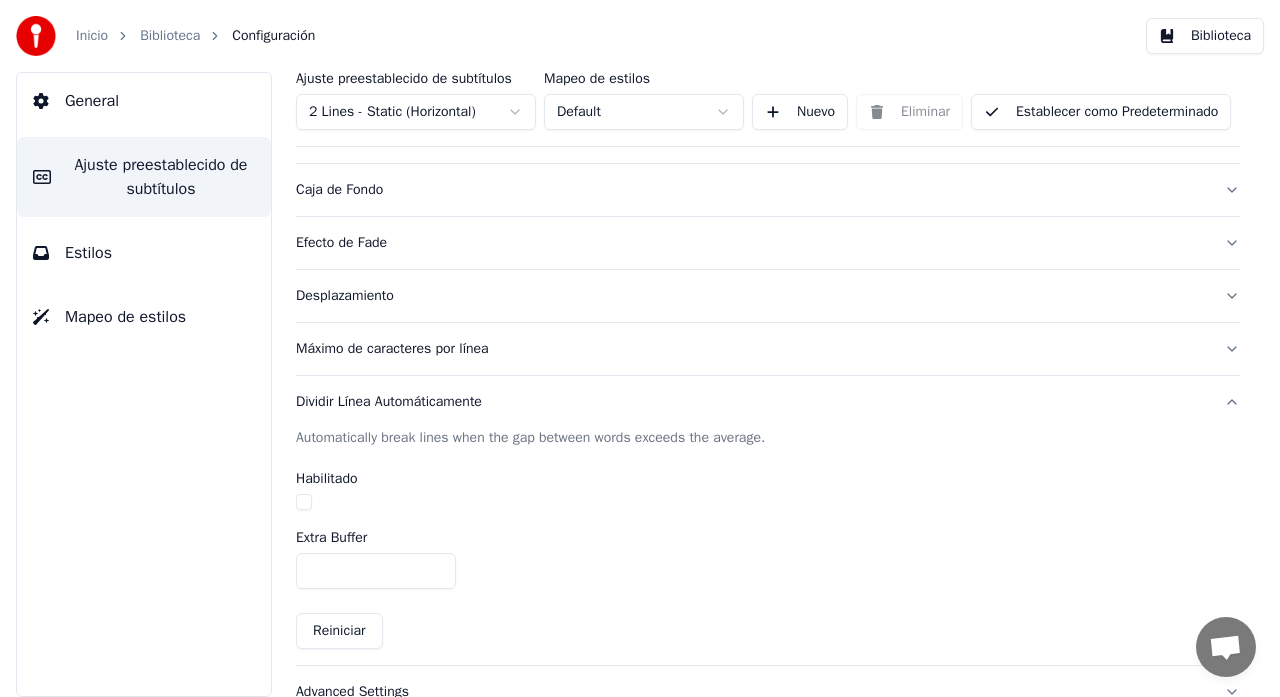 click on "Biblioteca" at bounding box center [170, 36] 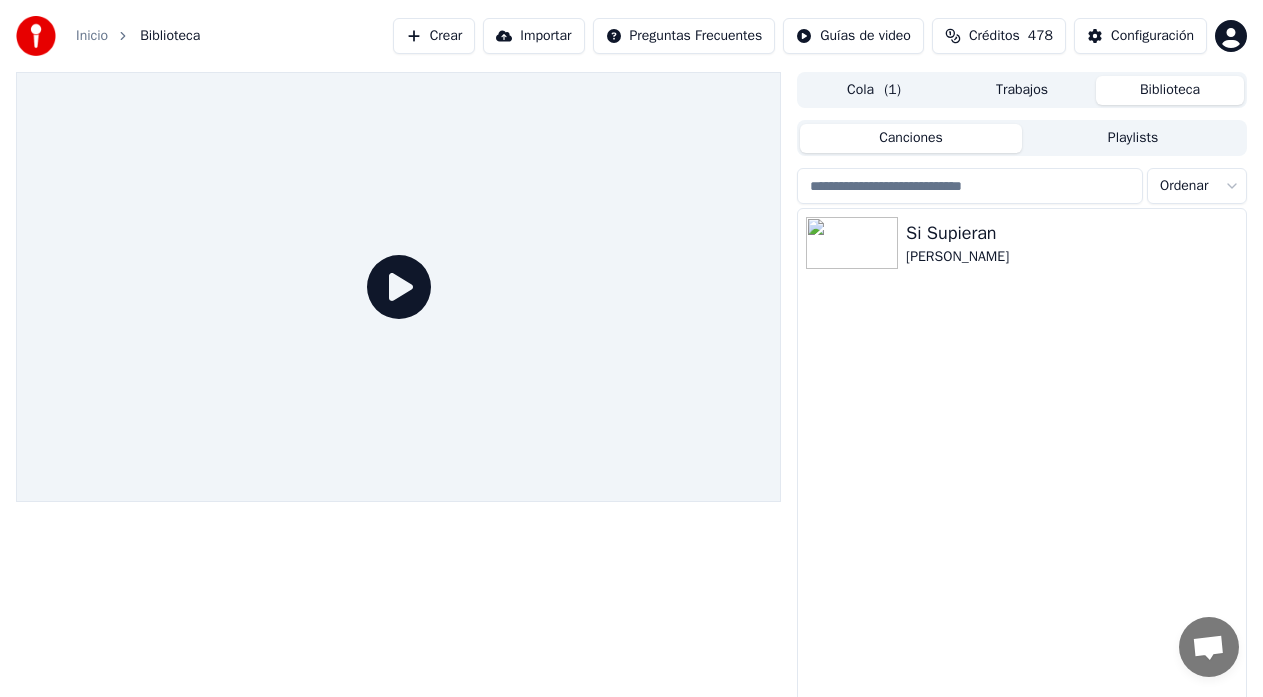 click 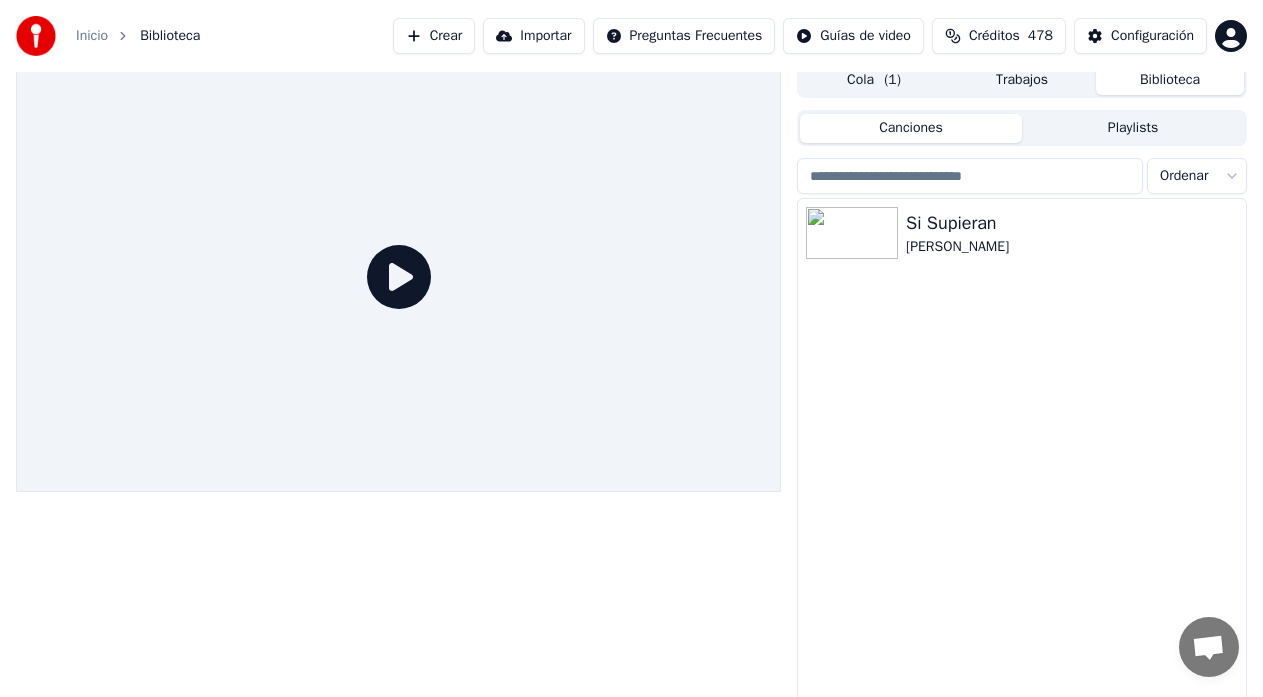 scroll, scrollTop: 0, scrollLeft: 0, axis: both 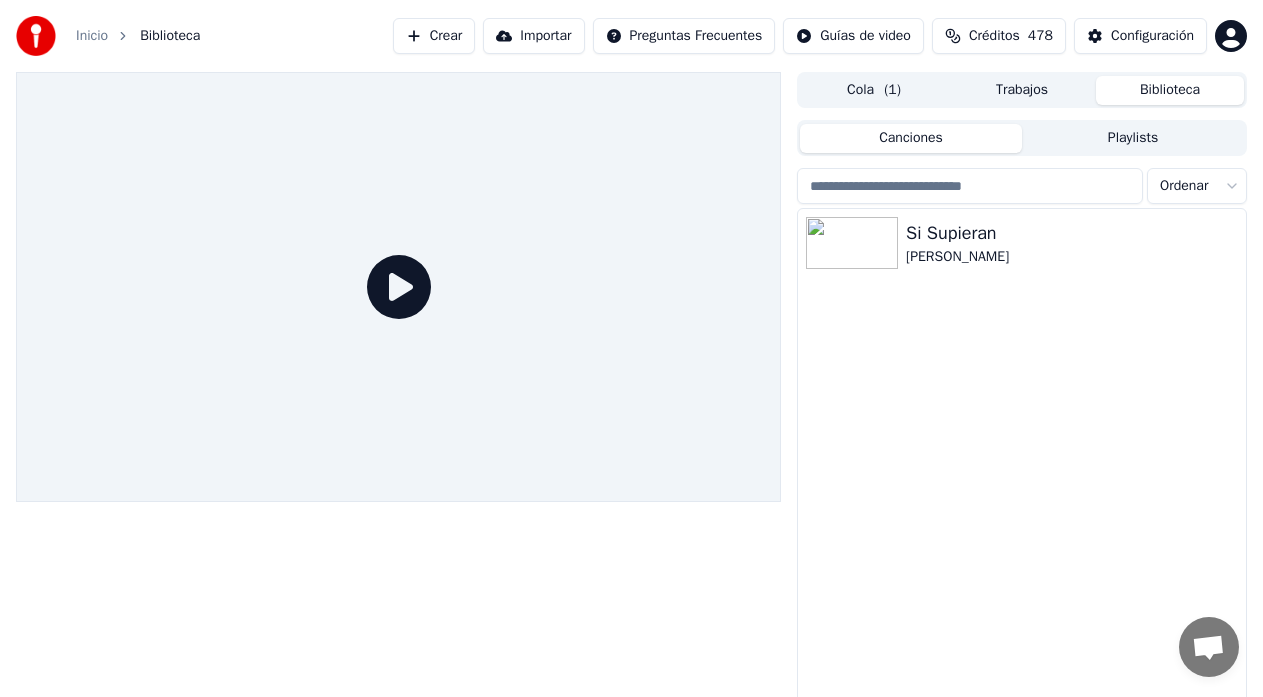 click at bounding box center [398, 401] 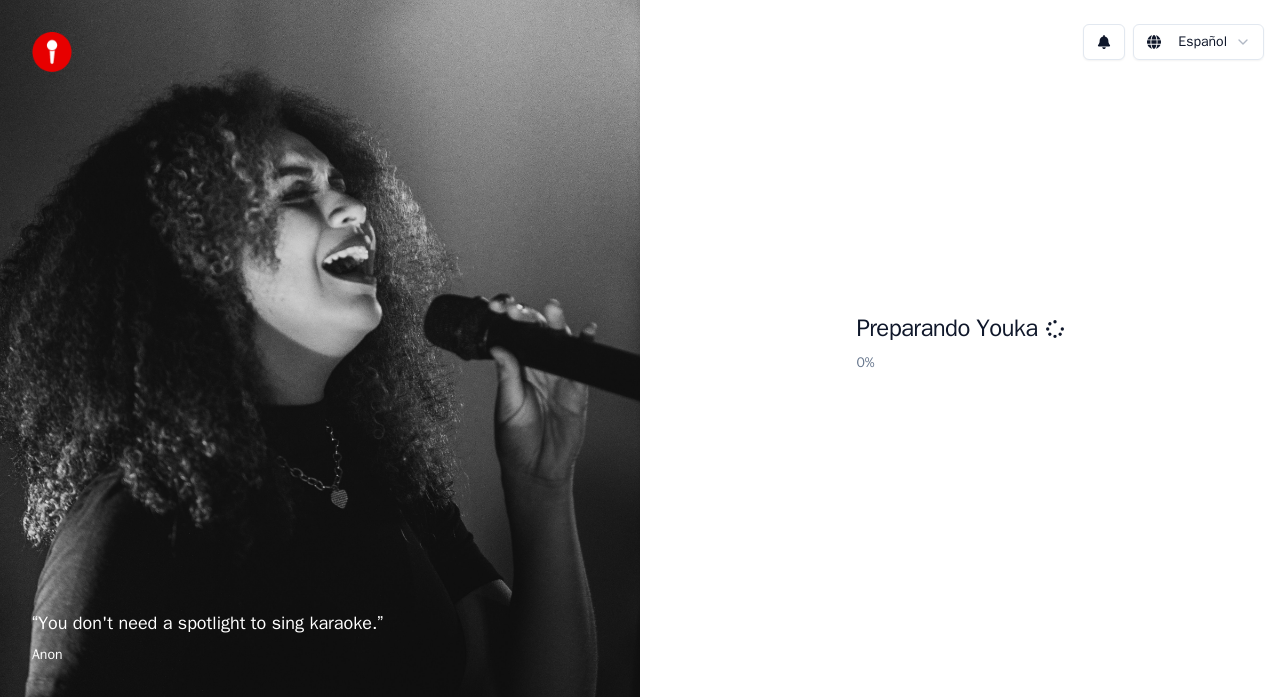 scroll, scrollTop: 0, scrollLeft: 0, axis: both 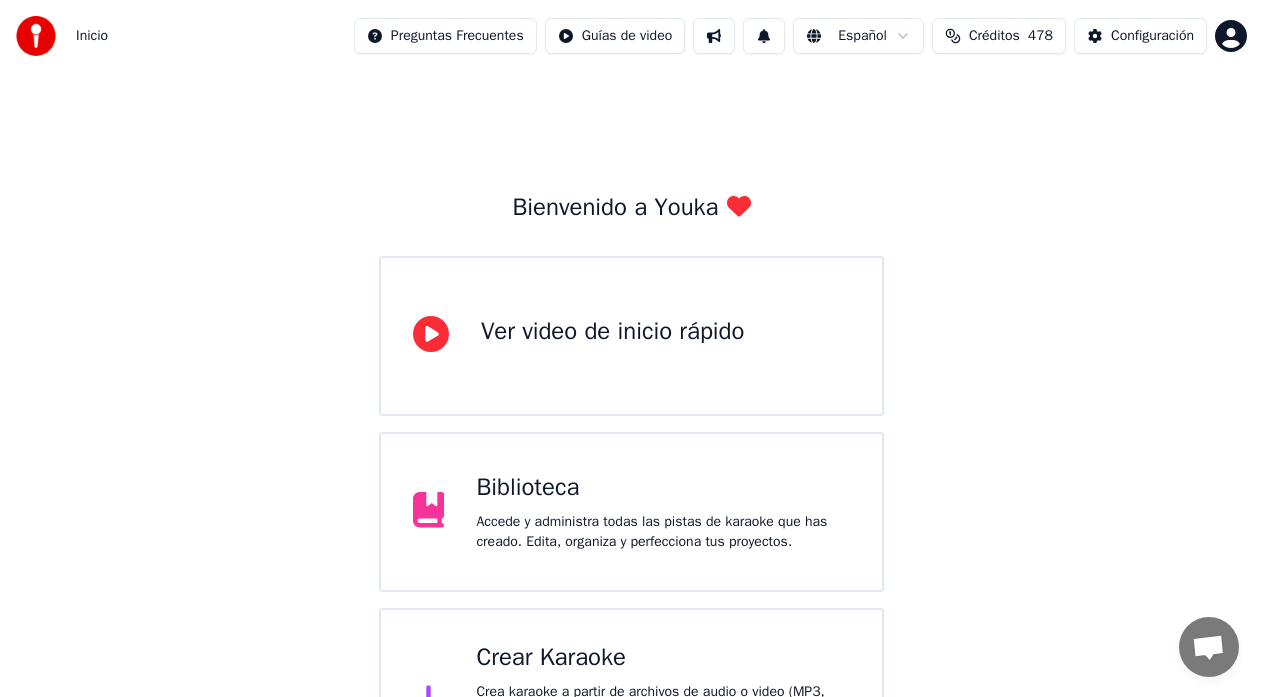 click on "Accede y administra todas las pistas de karaoke que has creado. Edita, organiza y perfecciona tus proyectos." at bounding box center (663, 532) 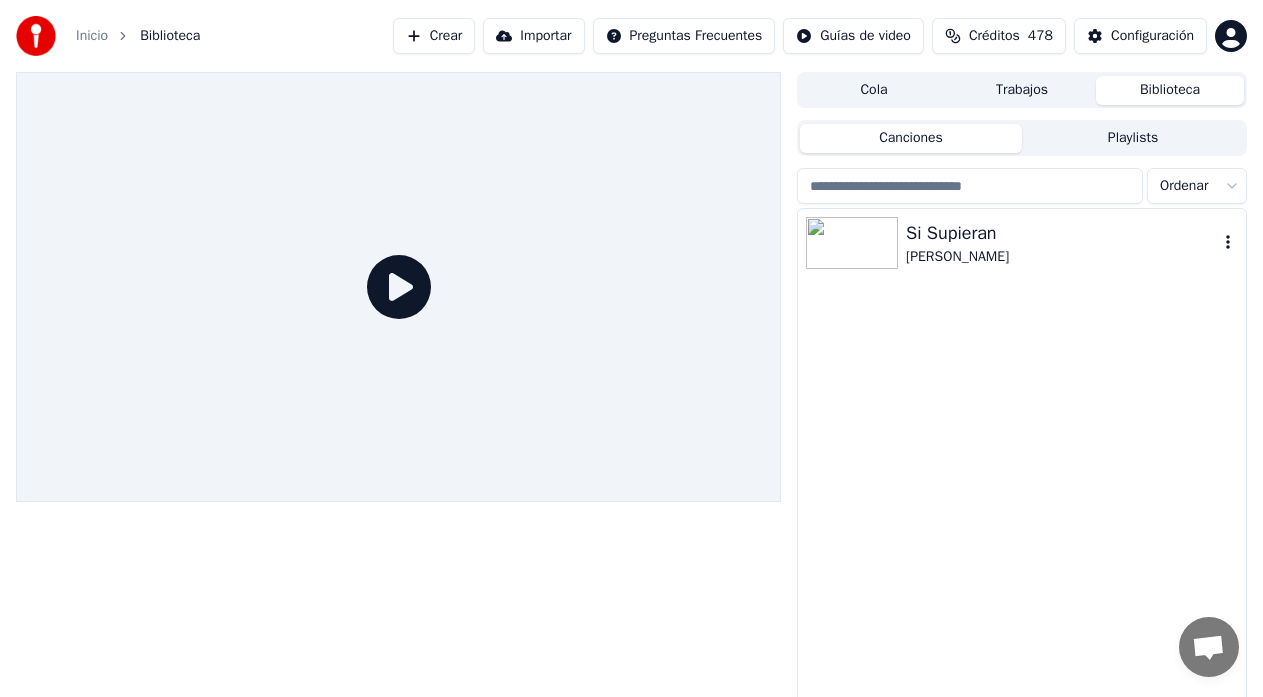 click on "Si Supieran" at bounding box center (1062, 233) 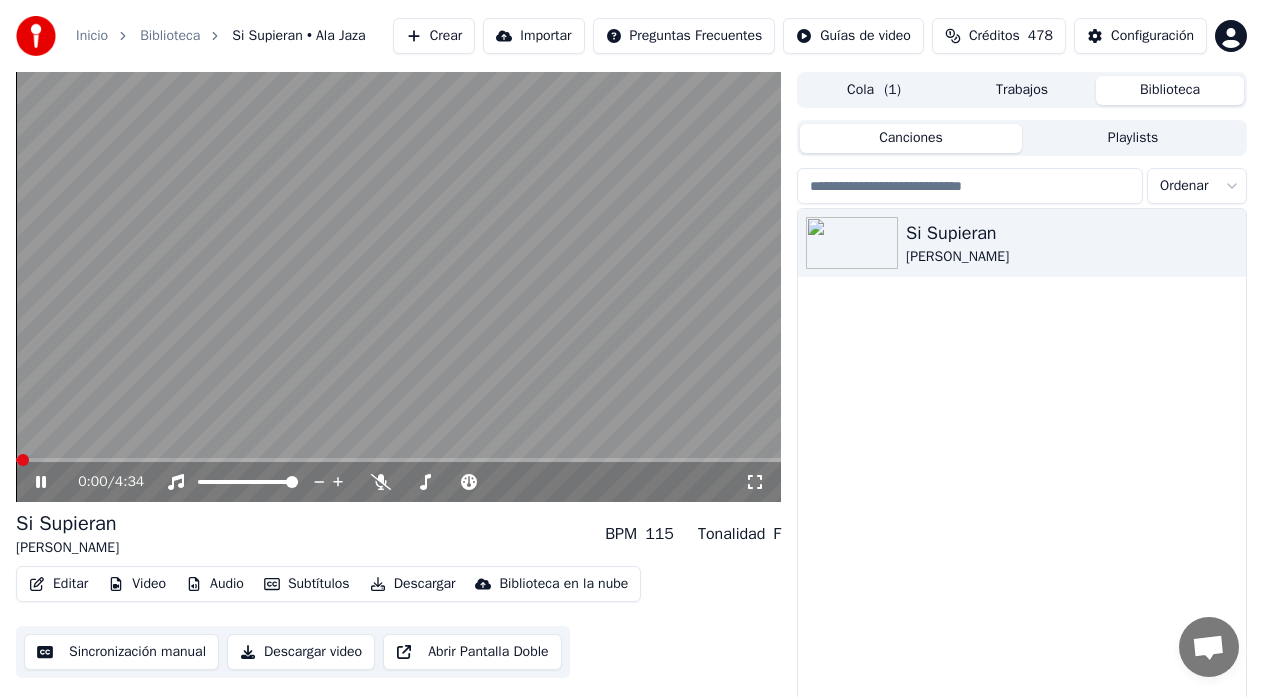 click 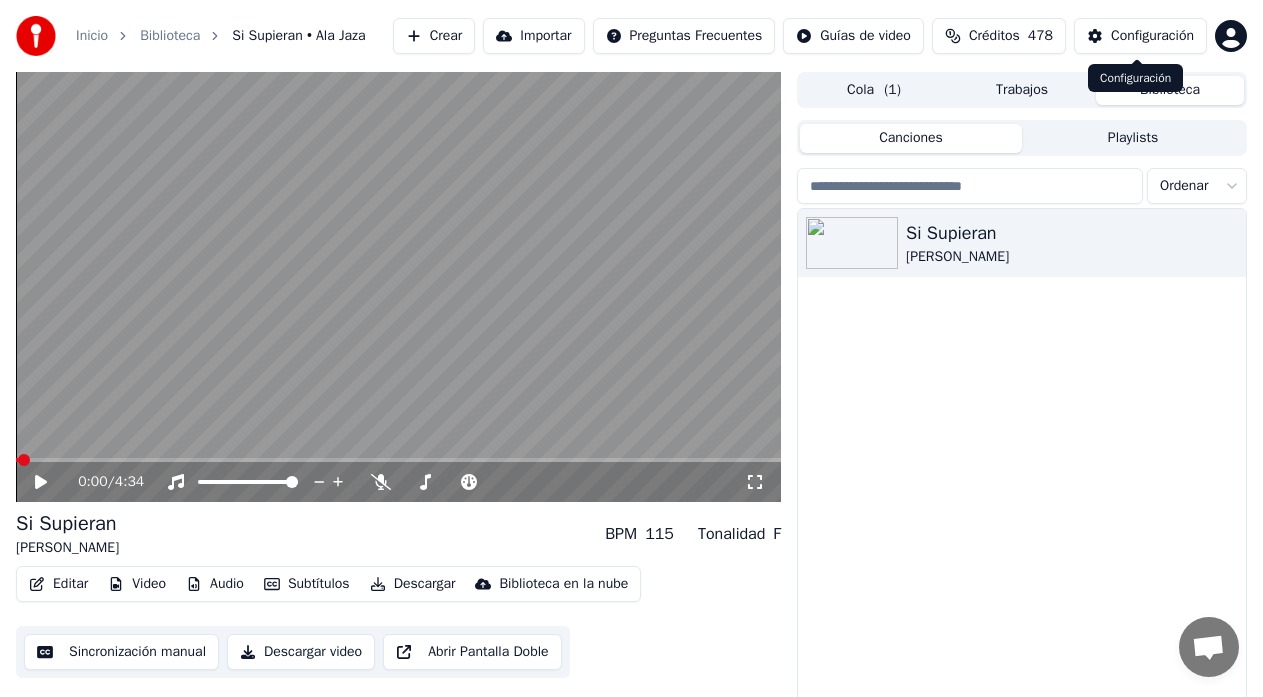 click on "Configuración" at bounding box center (1152, 36) 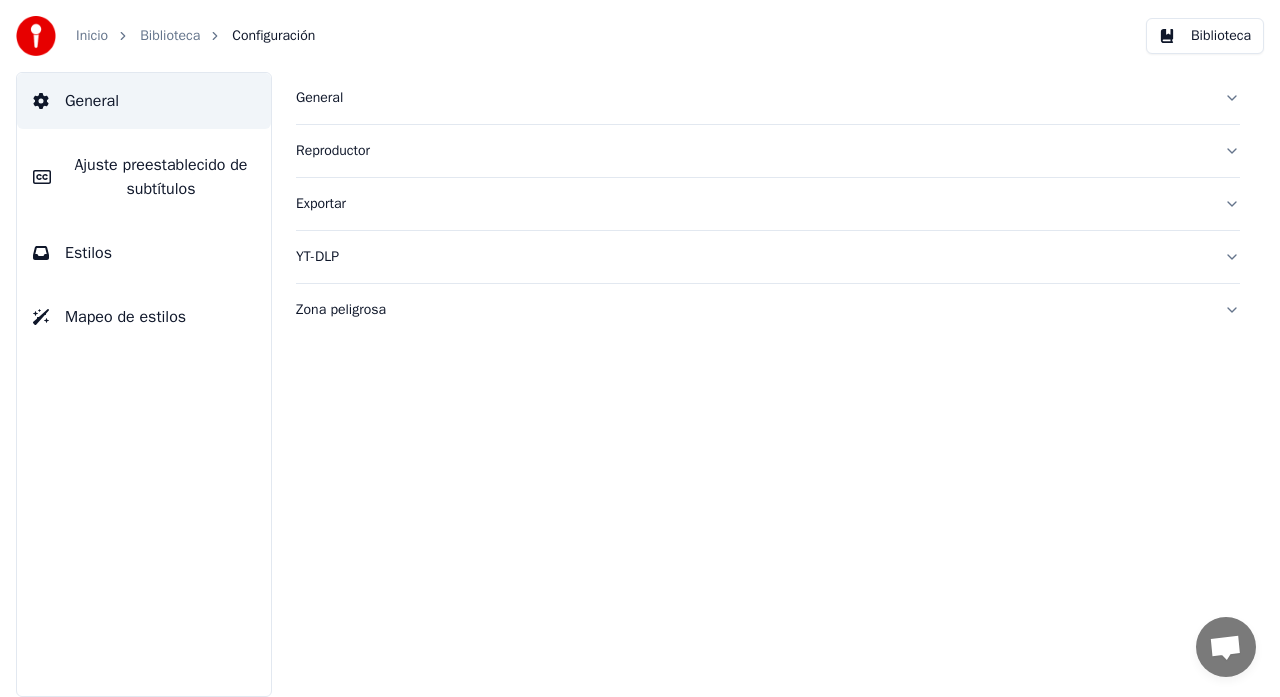 click on "Estilos" at bounding box center [88, 253] 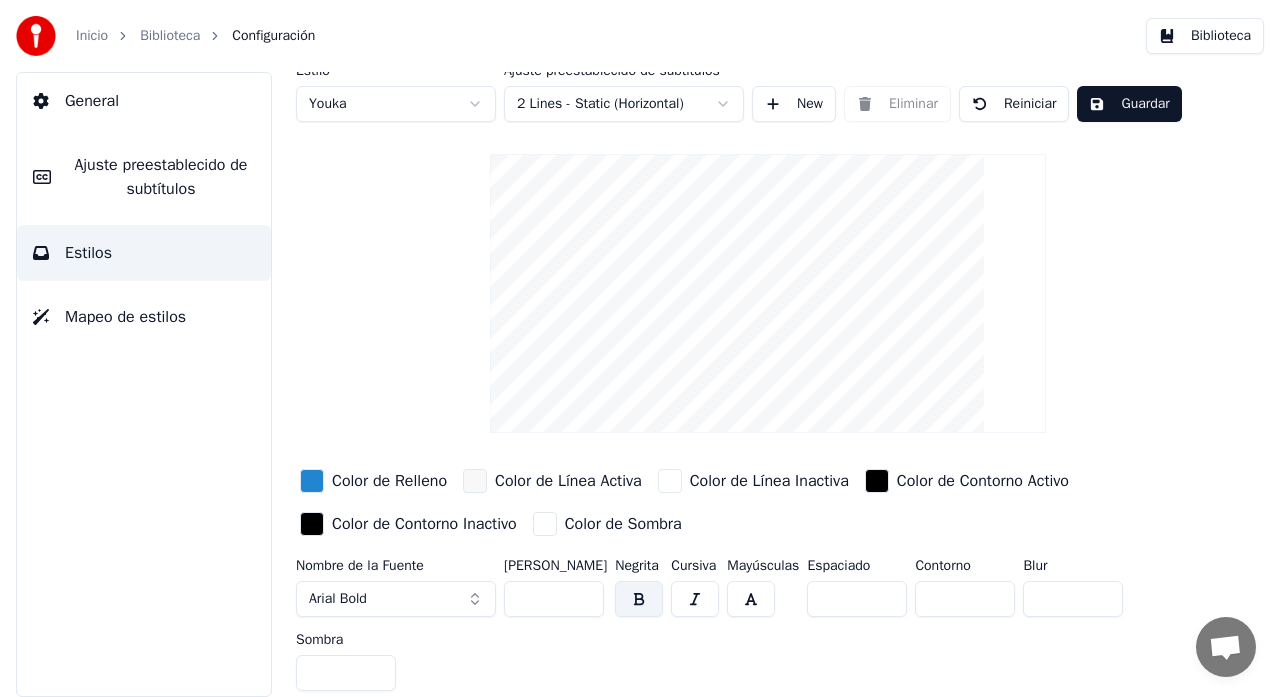 scroll, scrollTop: 0, scrollLeft: 0, axis: both 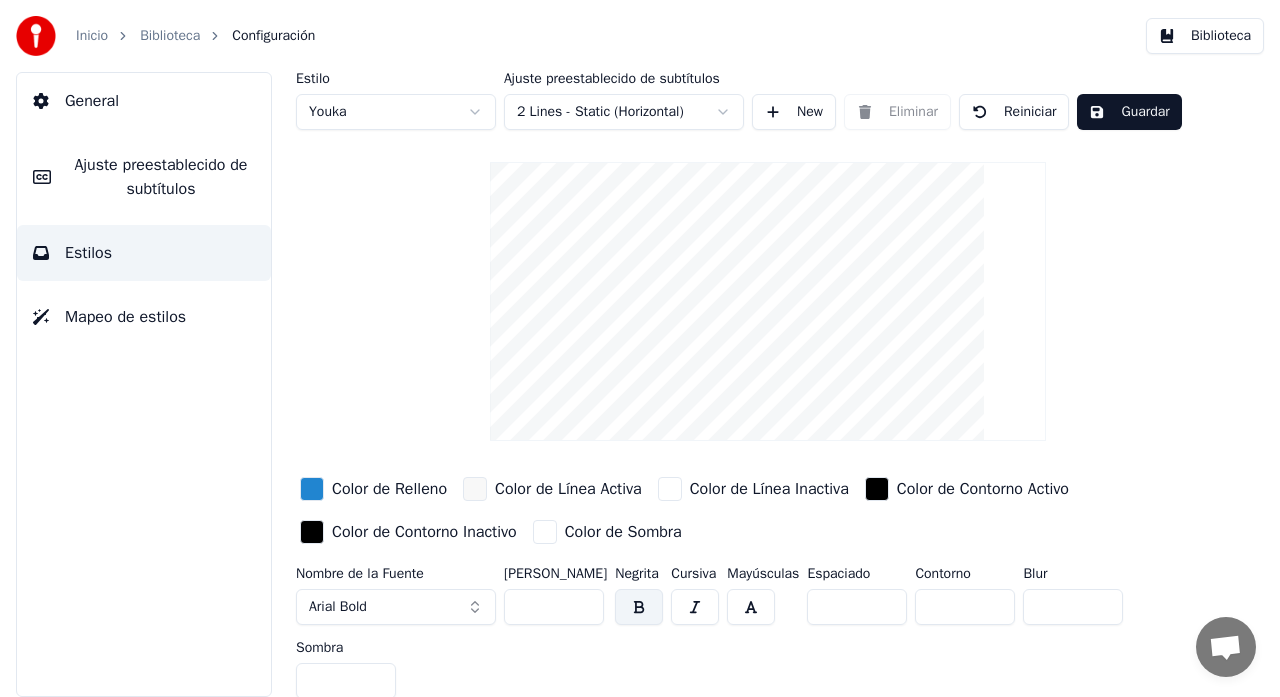 click on "Ajuste preestablecido de subtítulos" at bounding box center (161, 177) 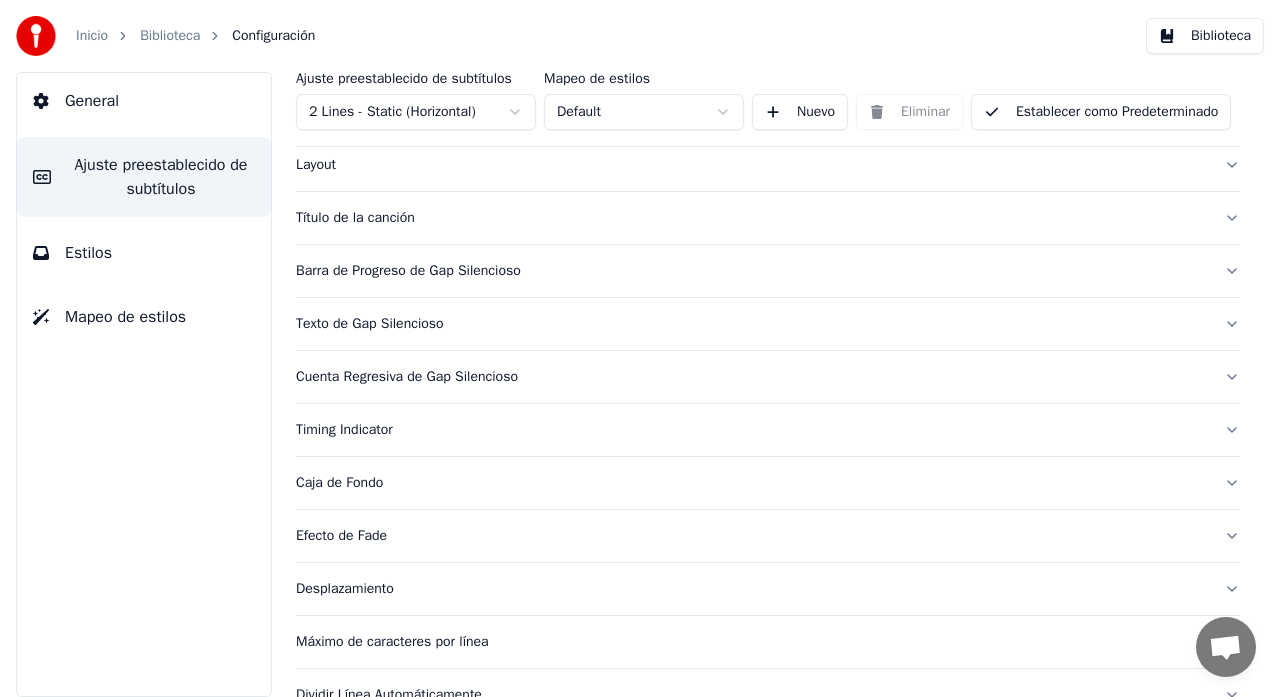 scroll, scrollTop: 194, scrollLeft: 0, axis: vertical 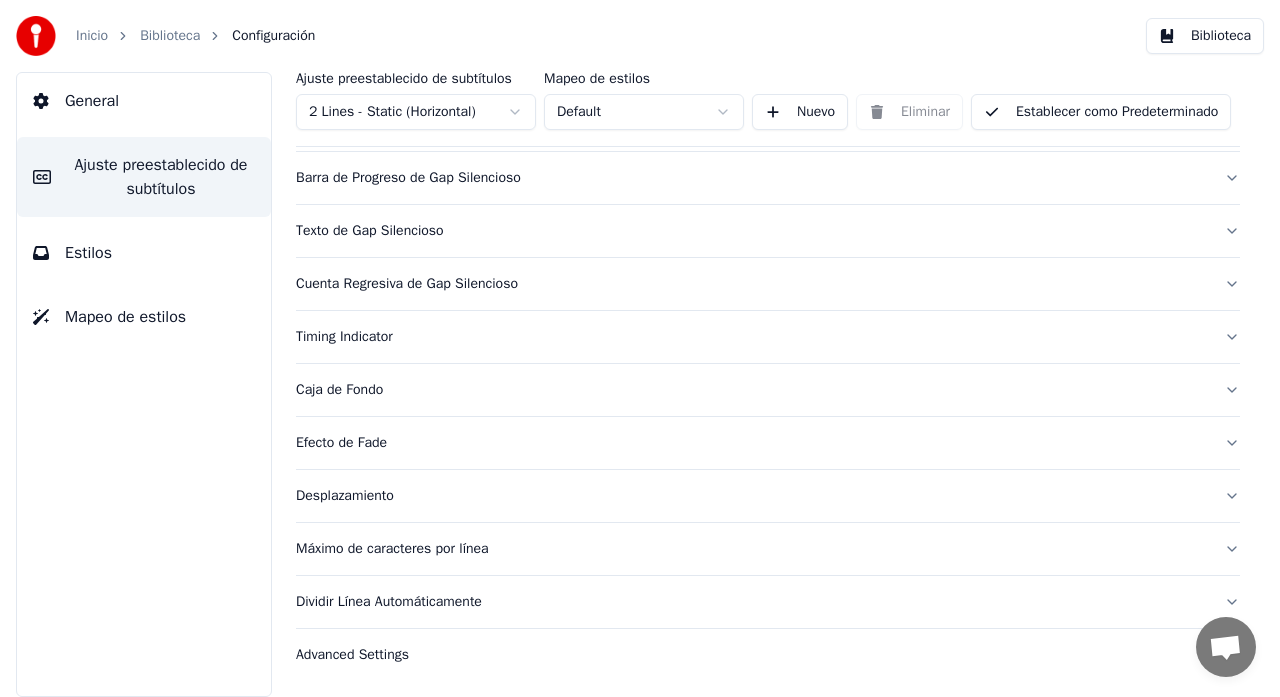 click on "Dividir Línea Automáticamente" at bounding box center [752, 602] 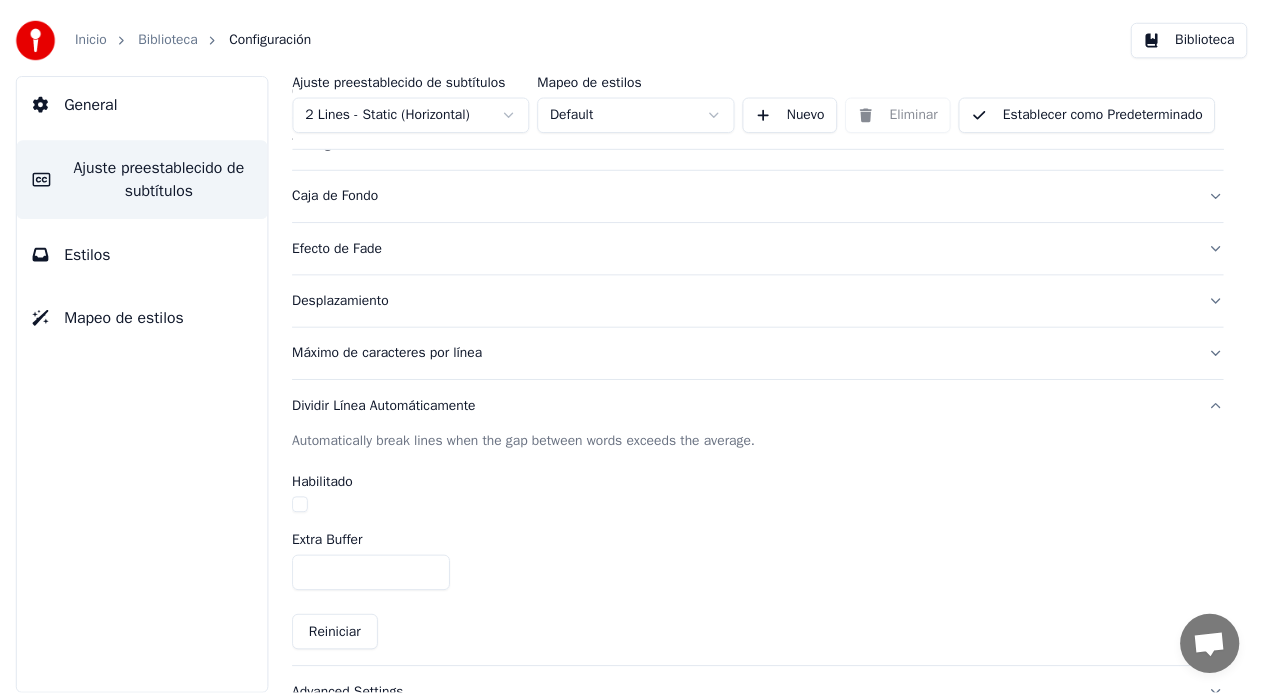 scroll, scrollTop: 394, scrollLeft: 0, axis: vertical 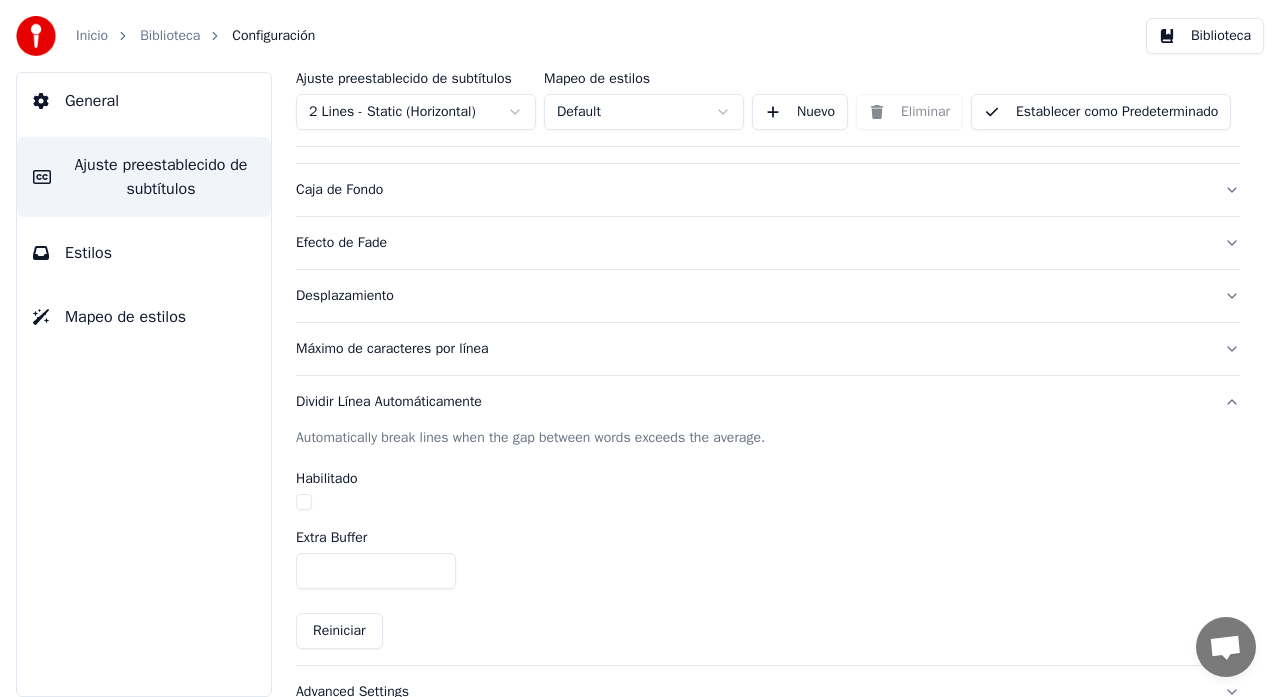 click on "Biblioteca" at bounding box center (170, 36) 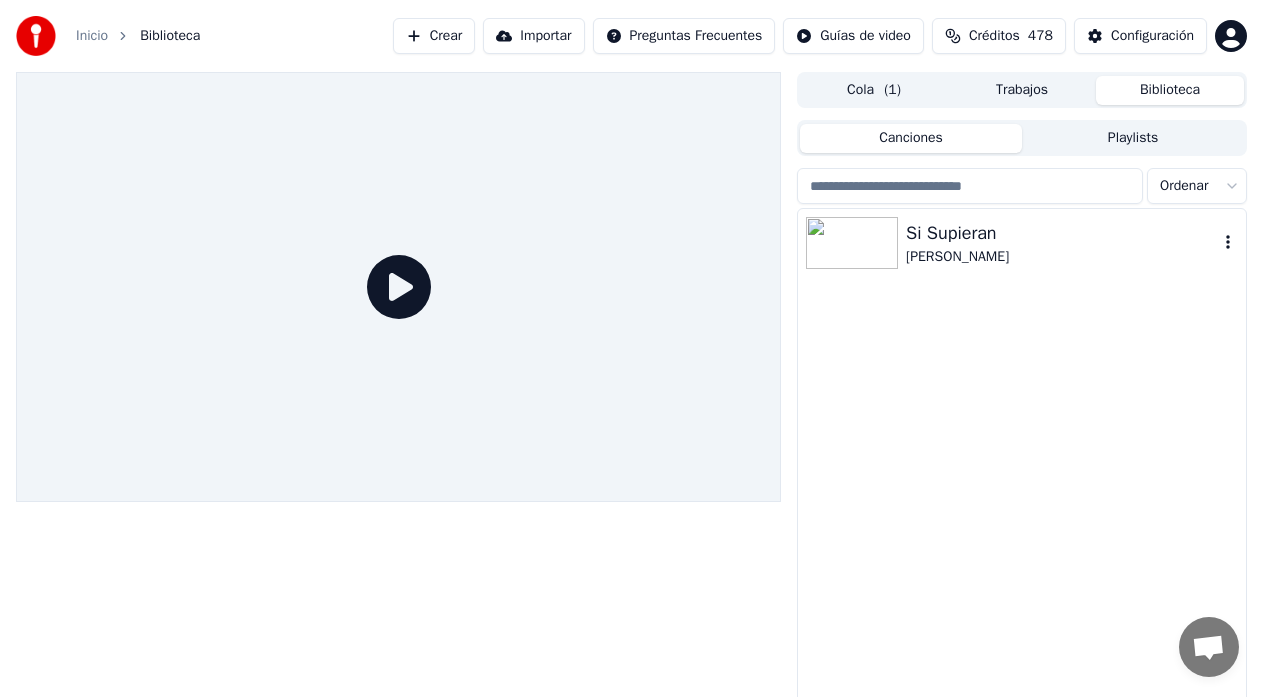 click at bounding box center (856, 243) 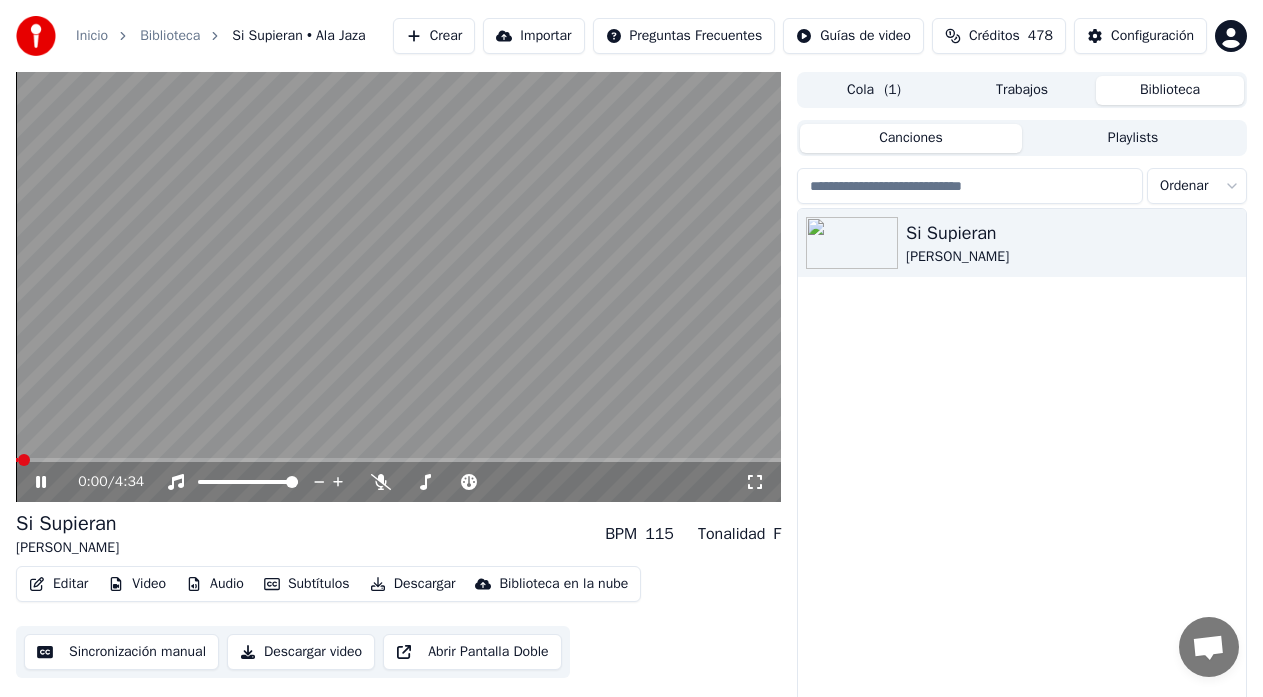 click 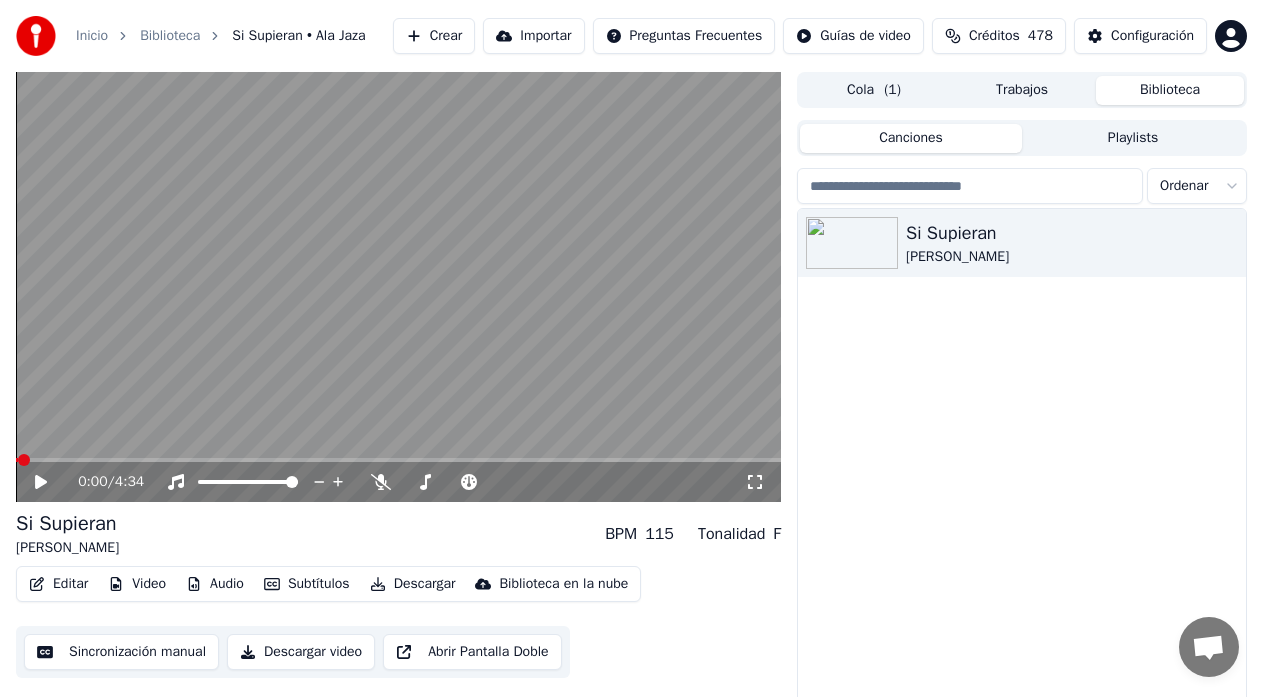 scroll, scrollTop: 34, scrollLeft: 0, axis: vertical 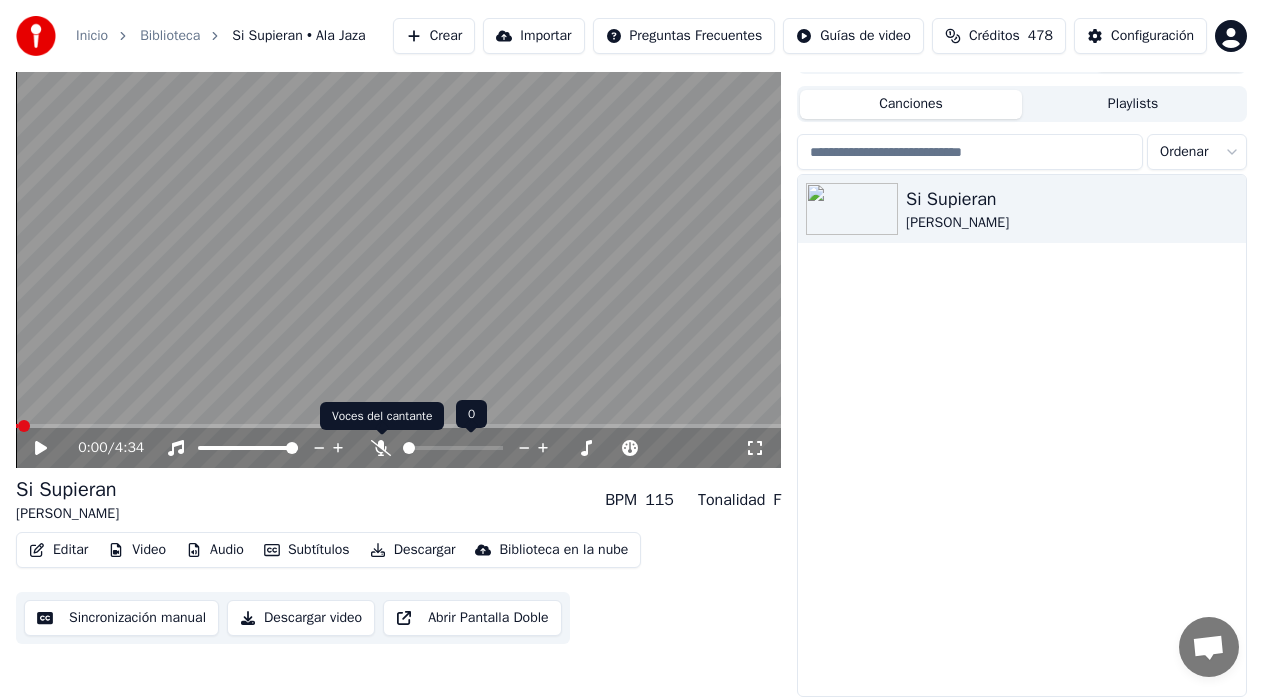 click 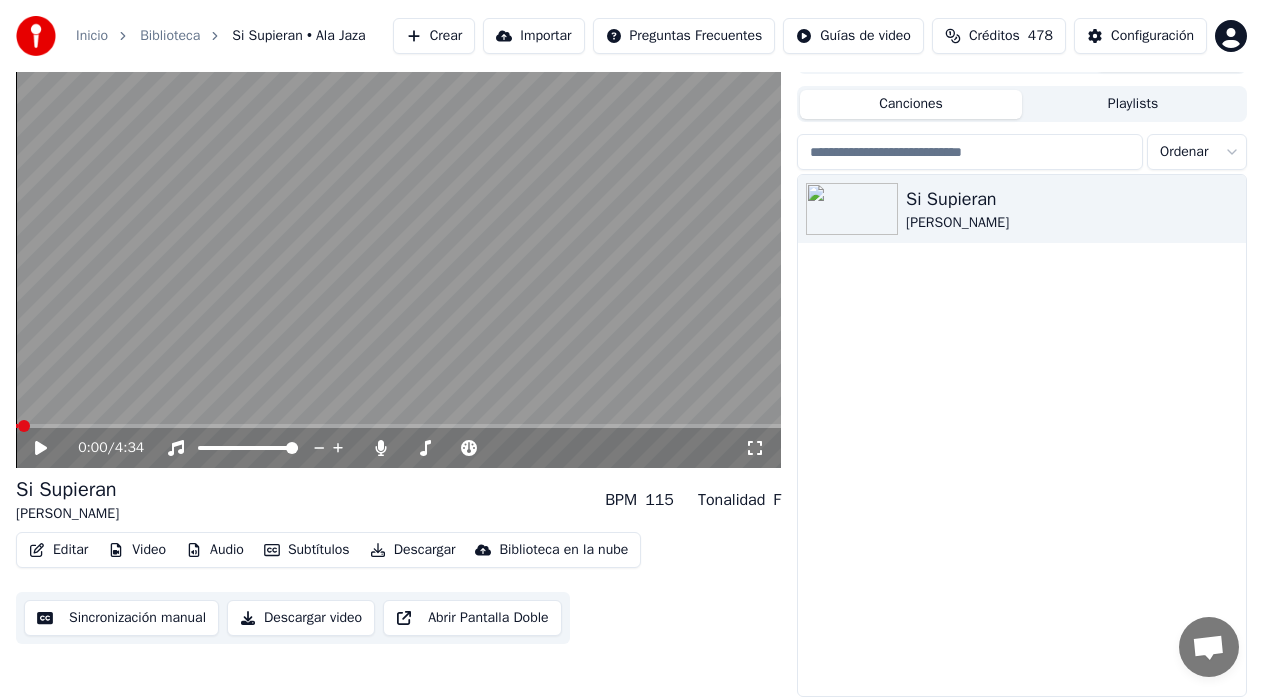 click on "Descargar" at bounding box center [413, 550] 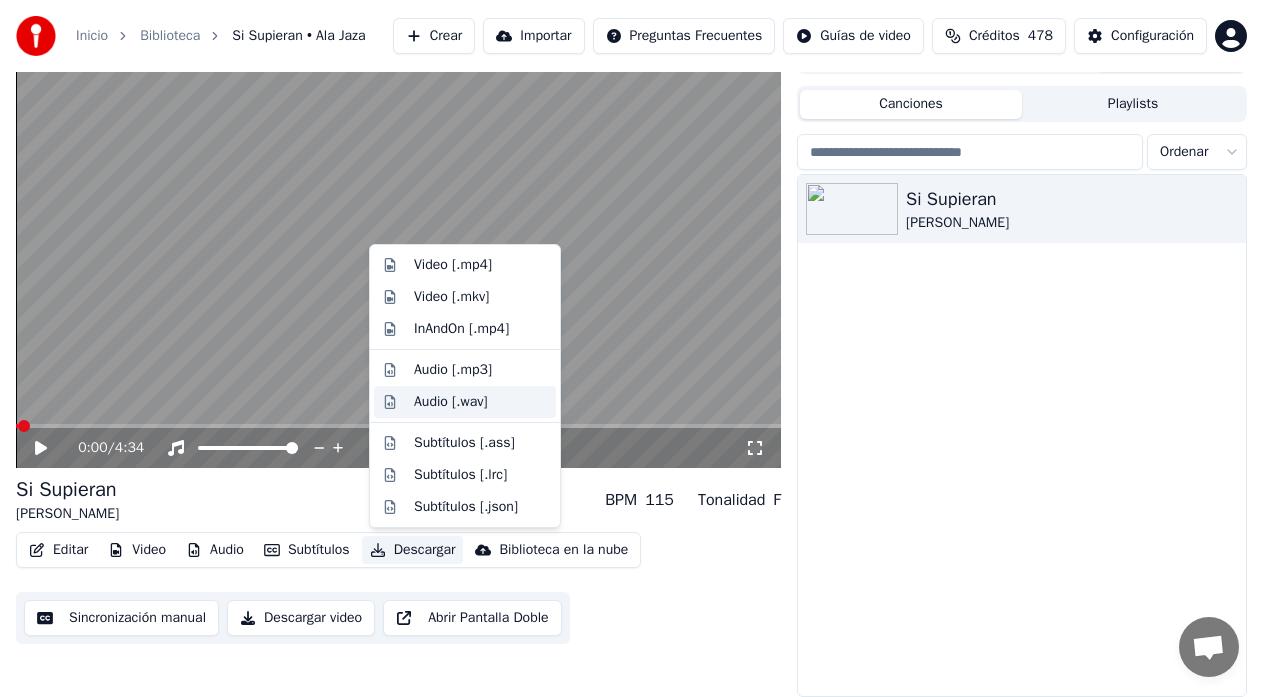 click on "Audio [.wav]" at bounding box center (451, 402) 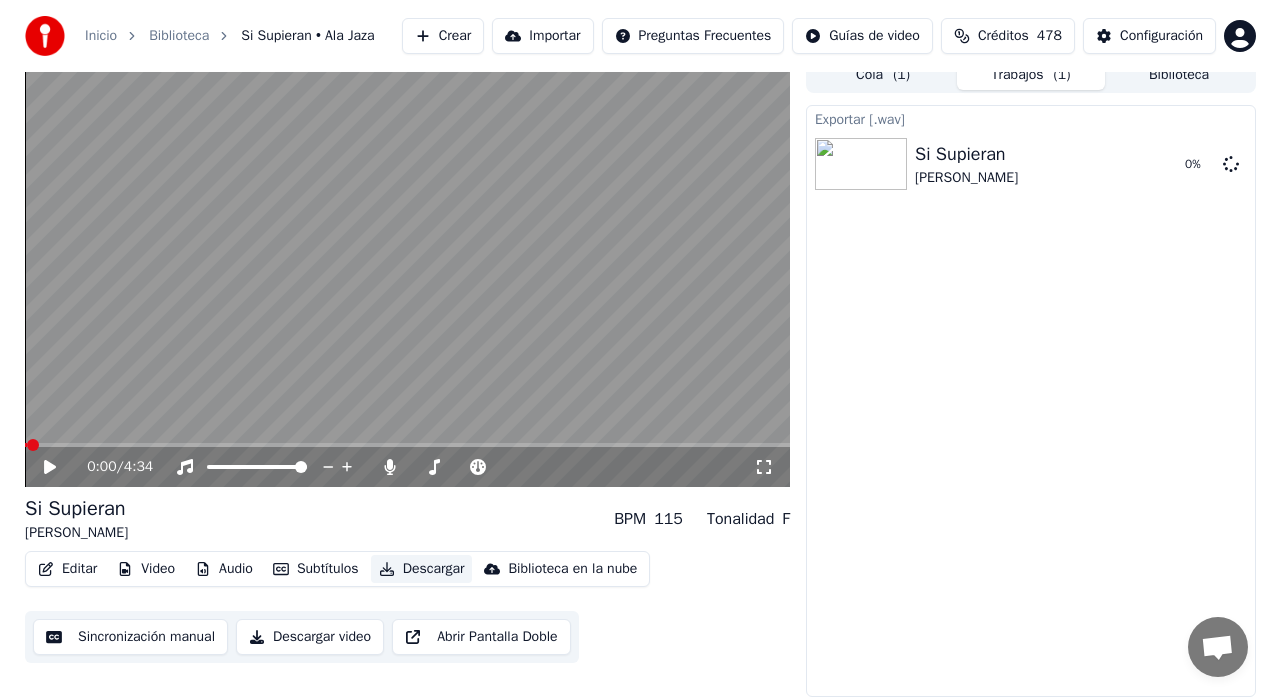 scroll, scrollTop: 15, scrollLeft: 0, axis: vertical 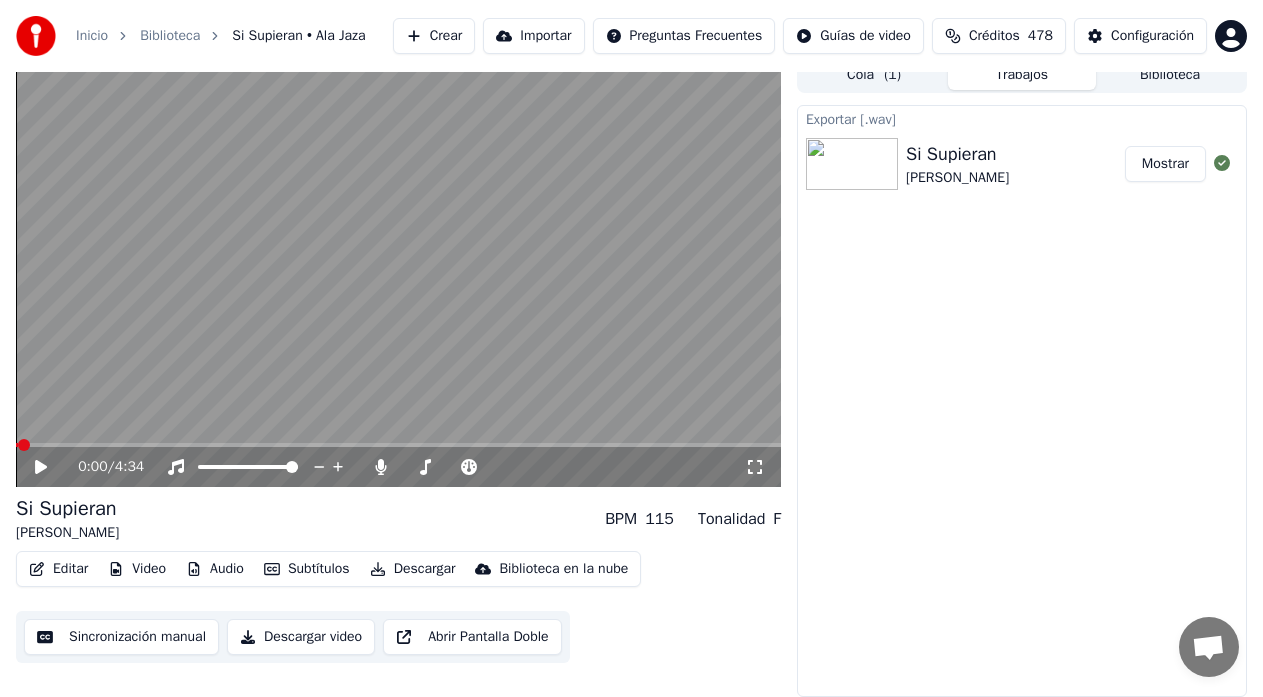 click on "Mostrar" at bounding box center (1165, 164) 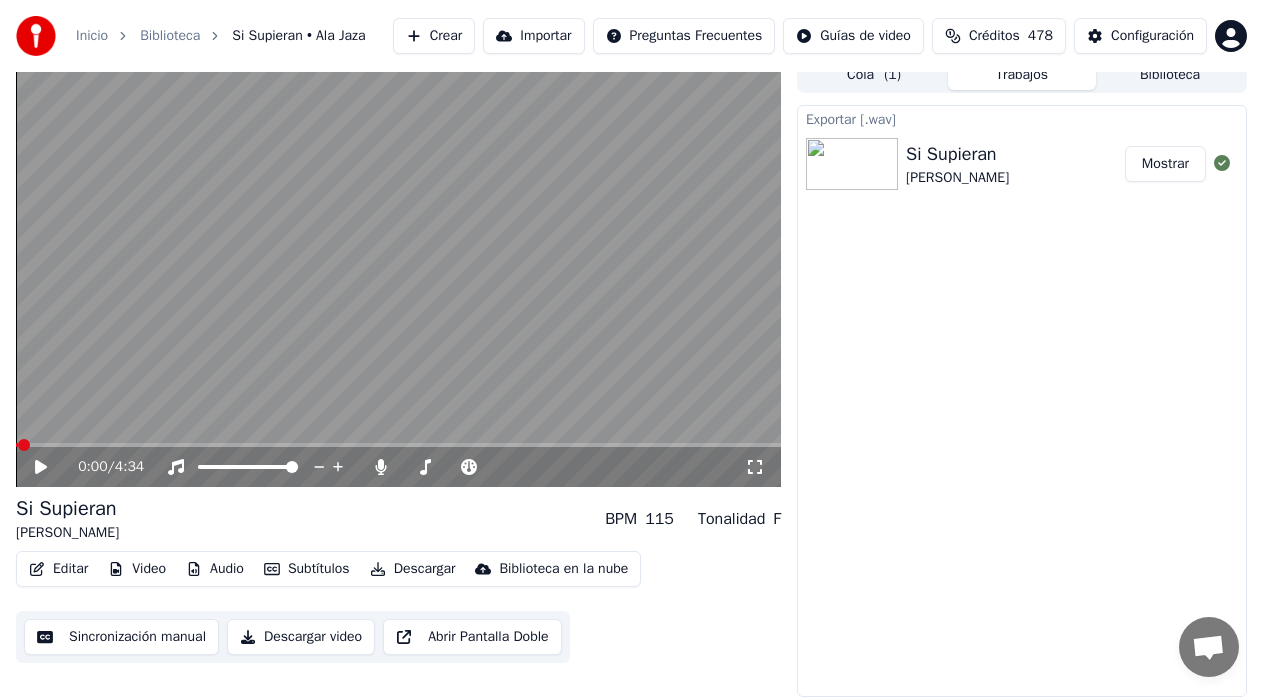 click 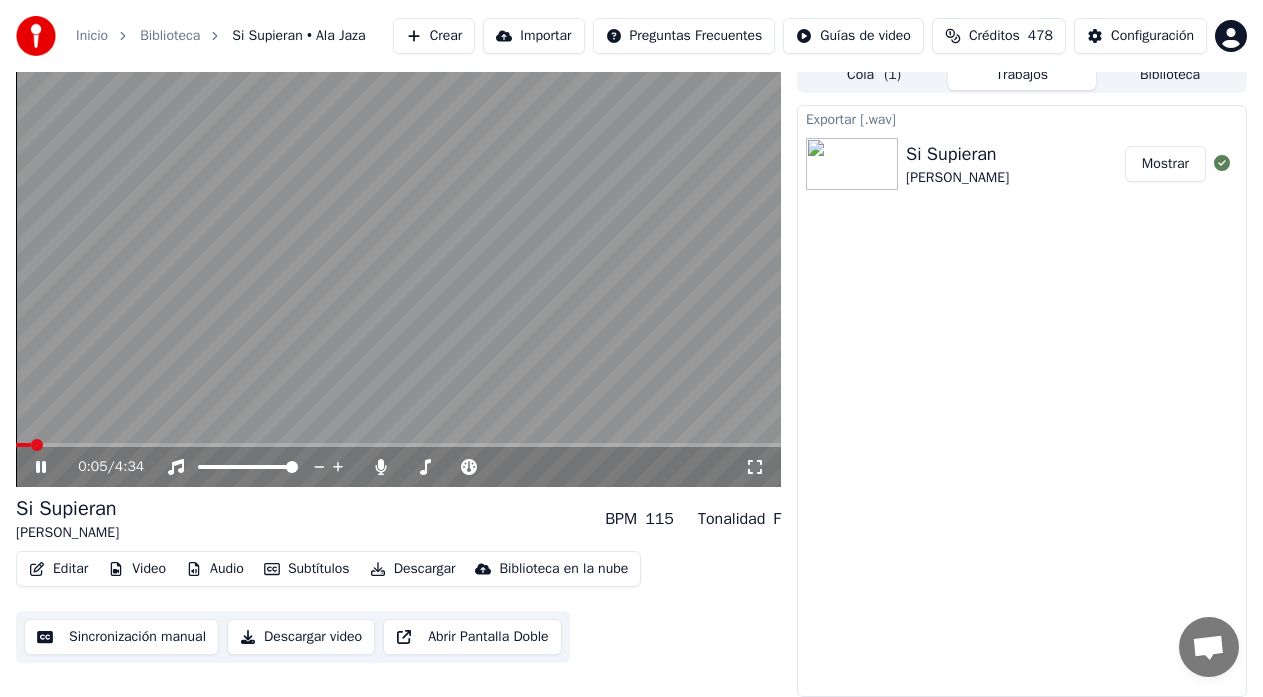 click 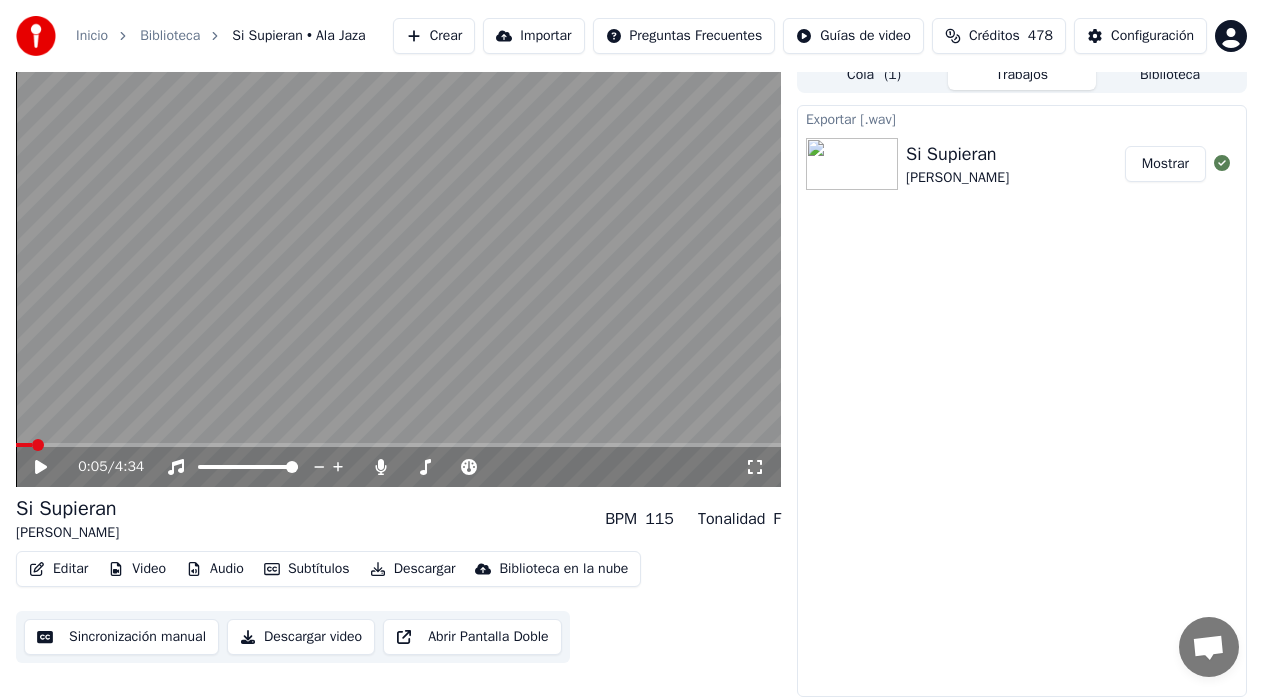 click on "Editar" at bounding box center [58, 569] 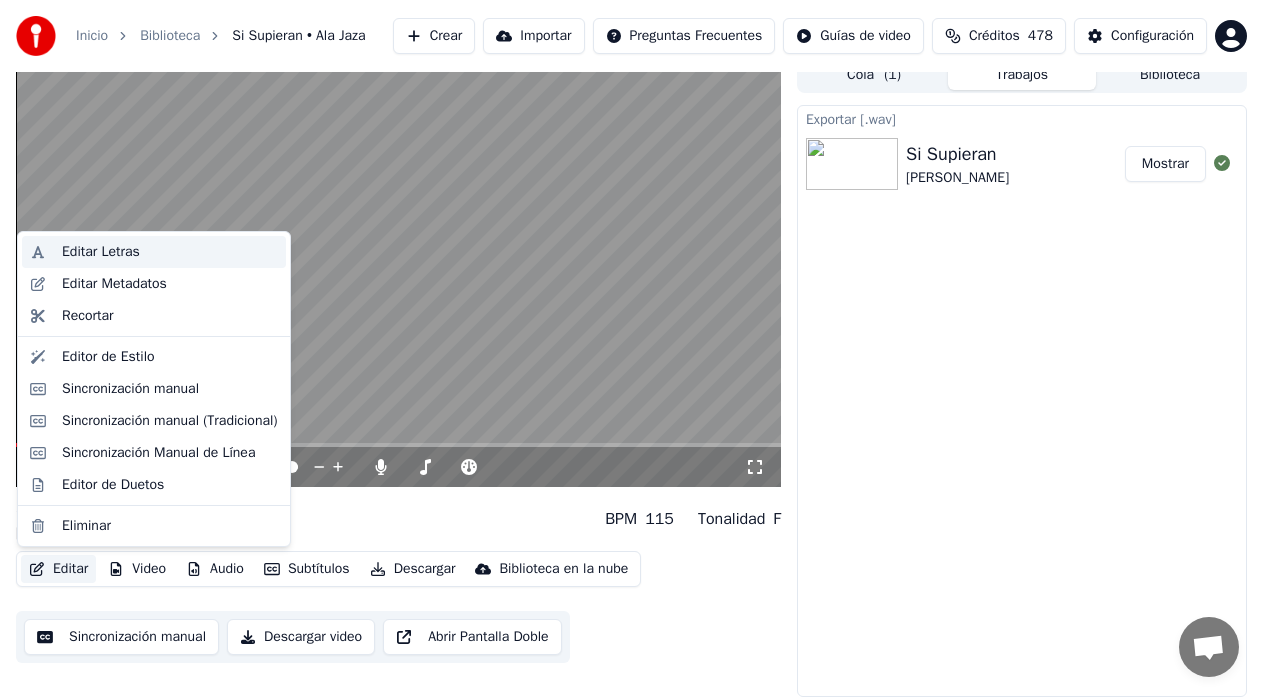 click on "Editar Letras" at bounding box center [101, 252] 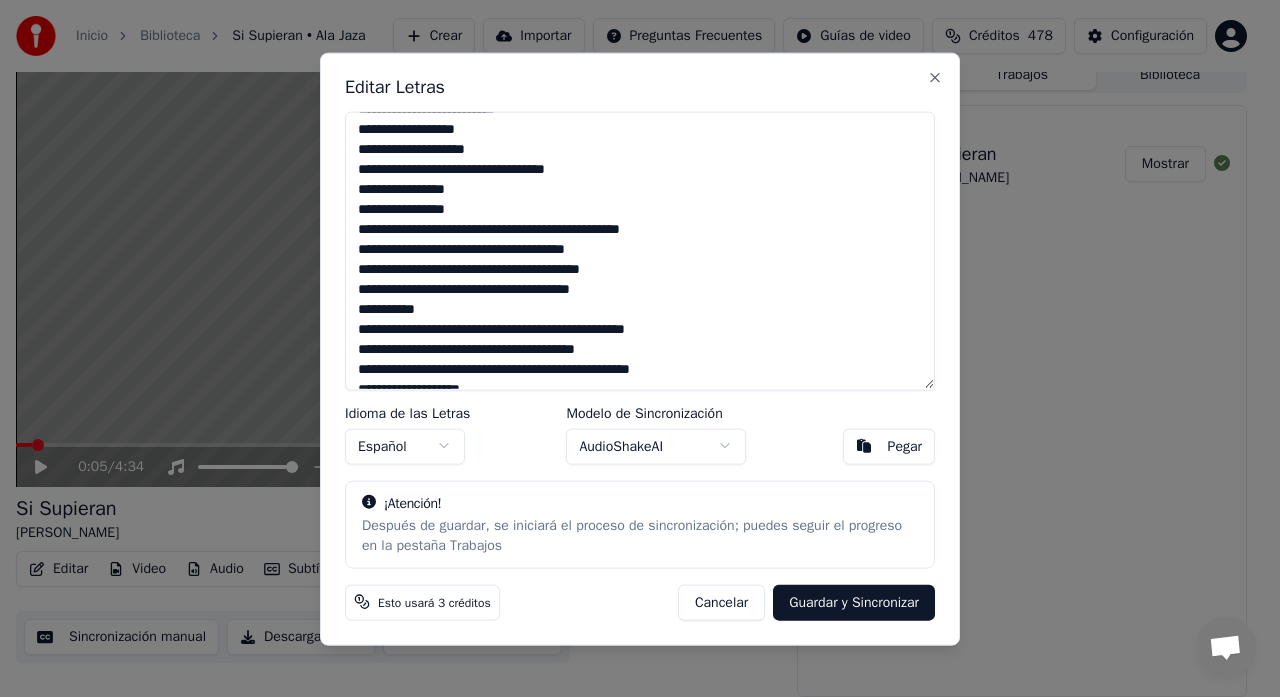 scroll, scrollTop: 778, scrollLeft: 0, axis: vertical 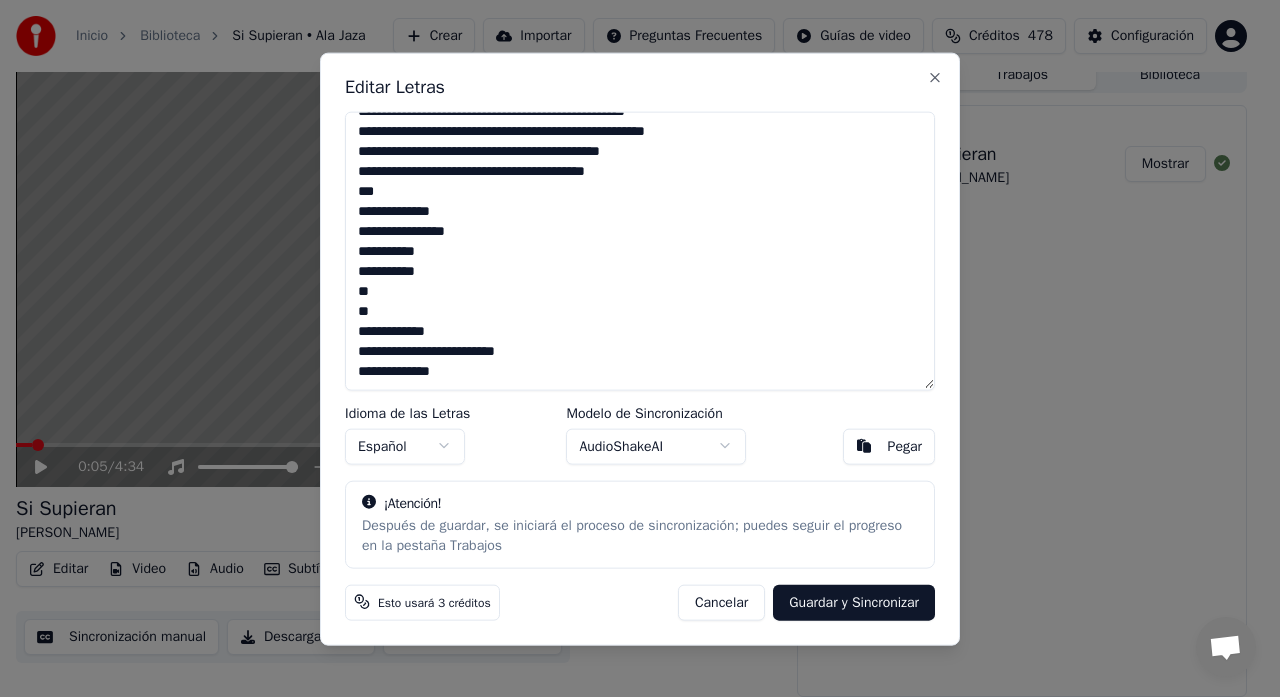 drag, startPoint x: 351, startPoint y: 125, endPoint x: 382, endPoint y: 519, distance: 395.21765 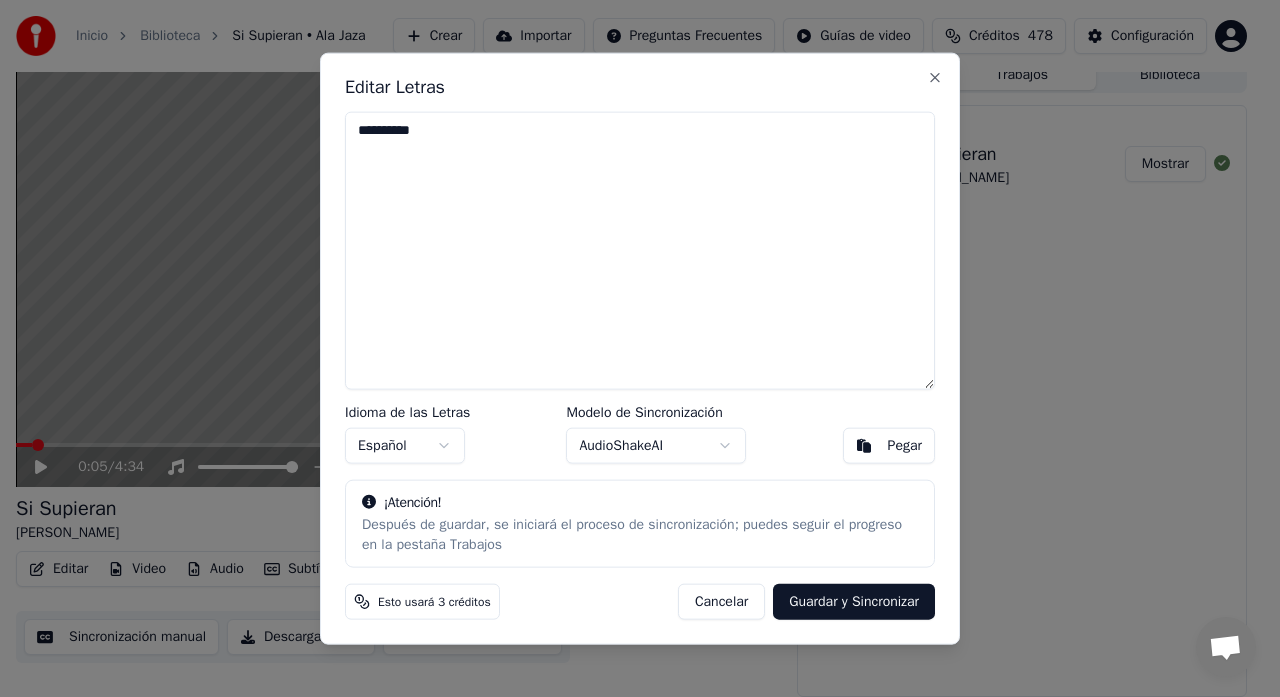scroll, scrollTop: 0, scrollLeft: 0, axis: both 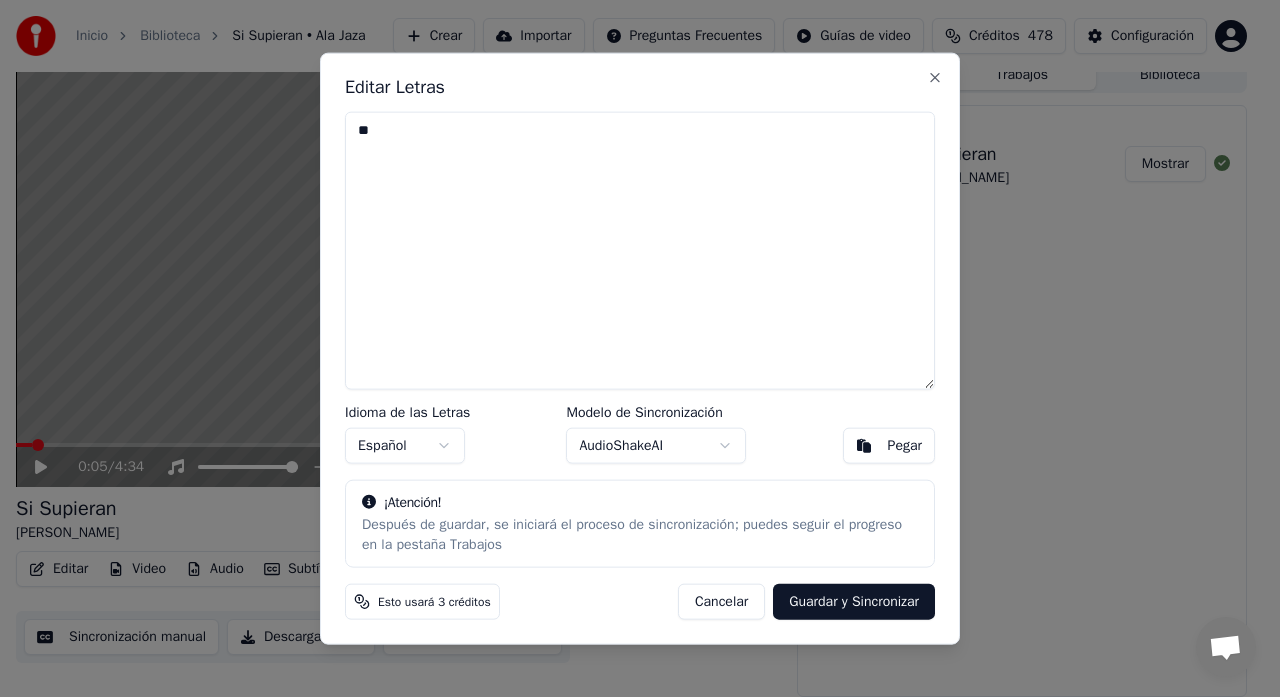 type on "*" 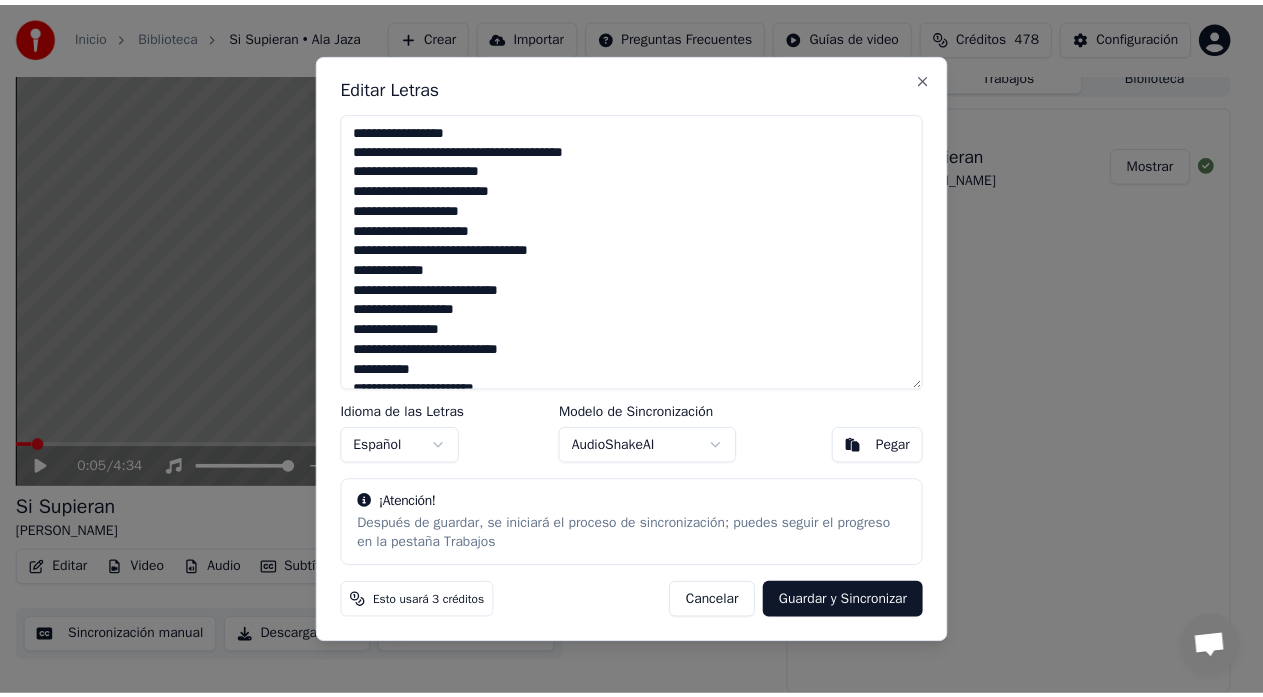 scroll, scrollTop: 1549, scrollLeft: 0, axis: vertical 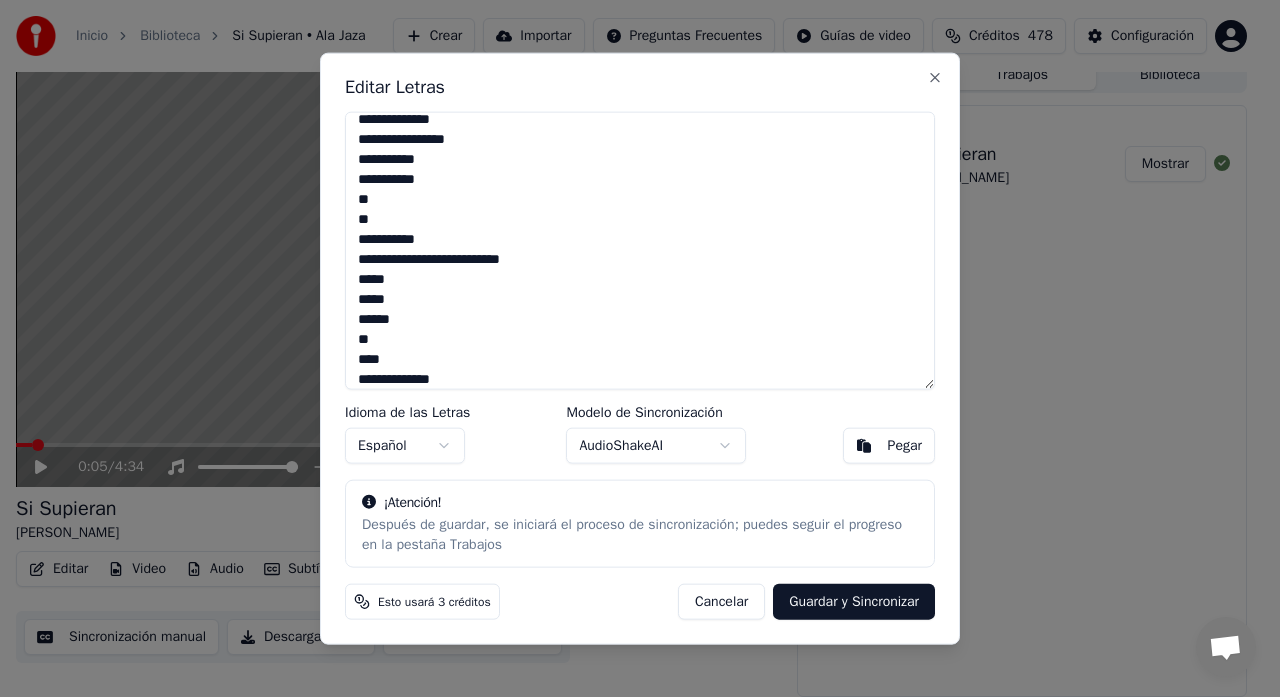 type on "**********" 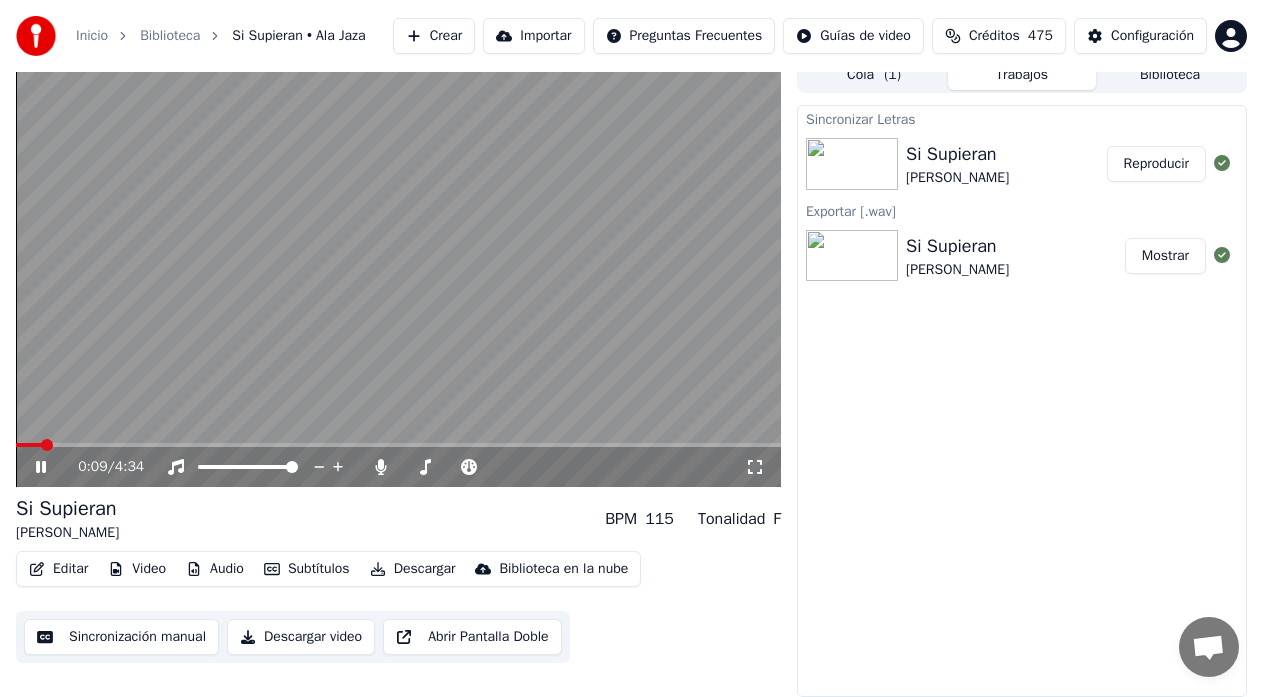 click on "Reproducir" at bounding box center (1156, 164) 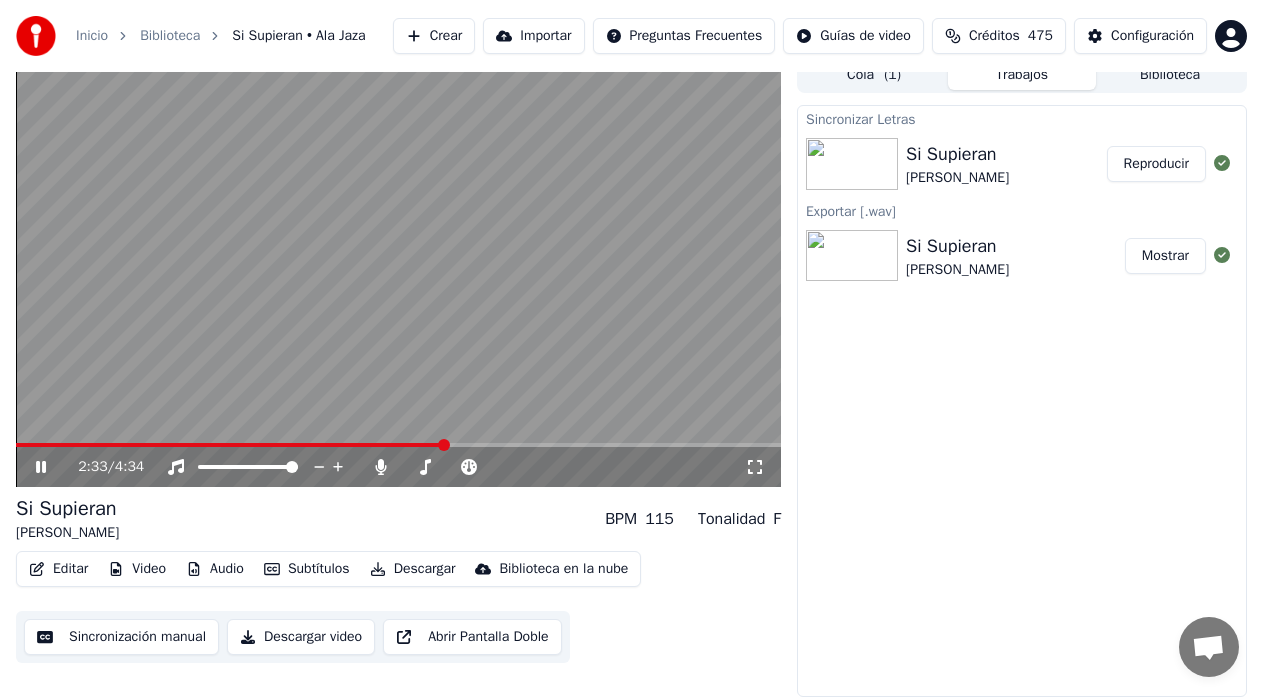 click 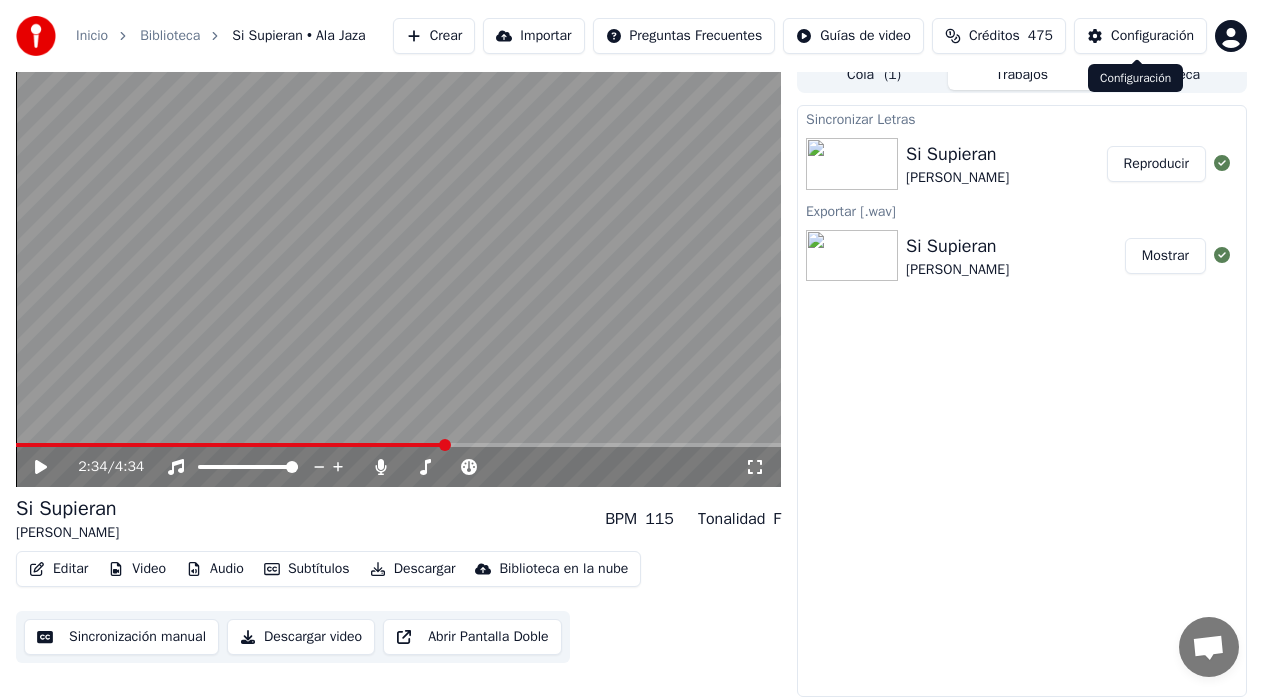 click on "Configuración" at bounding box center (1152, 36) 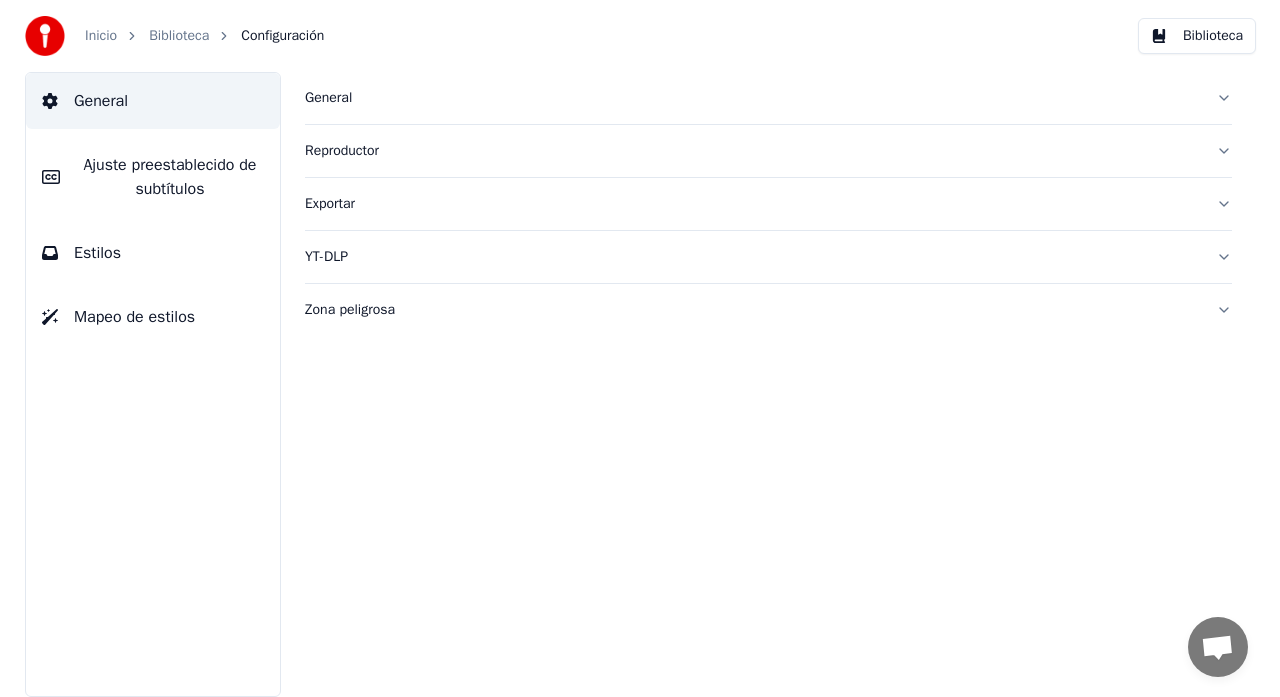 scroll, scrollTop: 0, scrollLeft: 0, axis: both 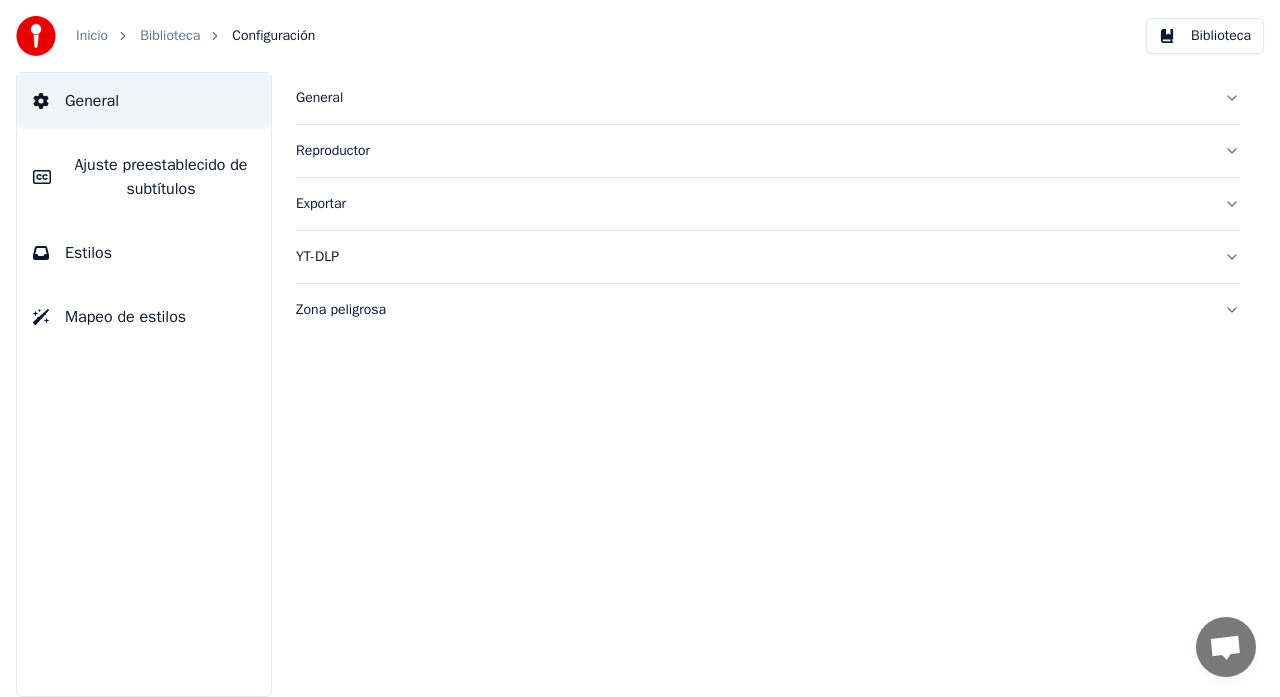 click on "Ajuste preestablecido de subtítulos" at bounding box center (161, 177) 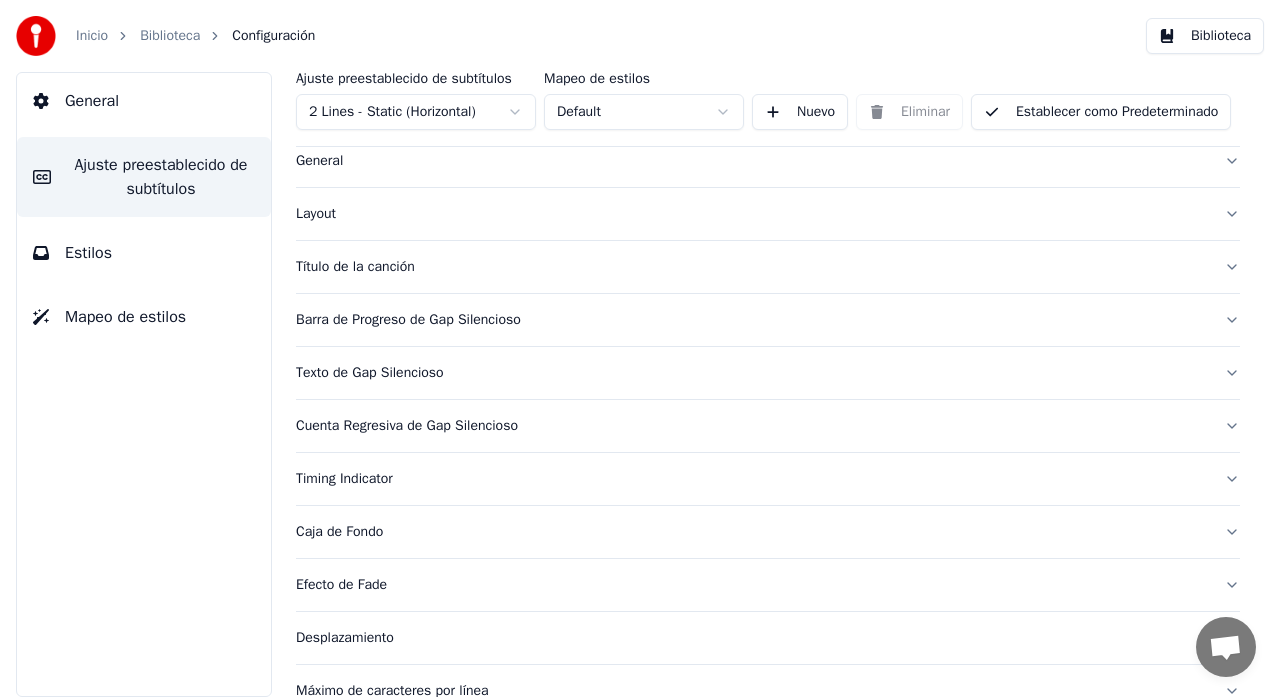scroll, scrollTop: 194, scrollLeft: 0, axis: vertical 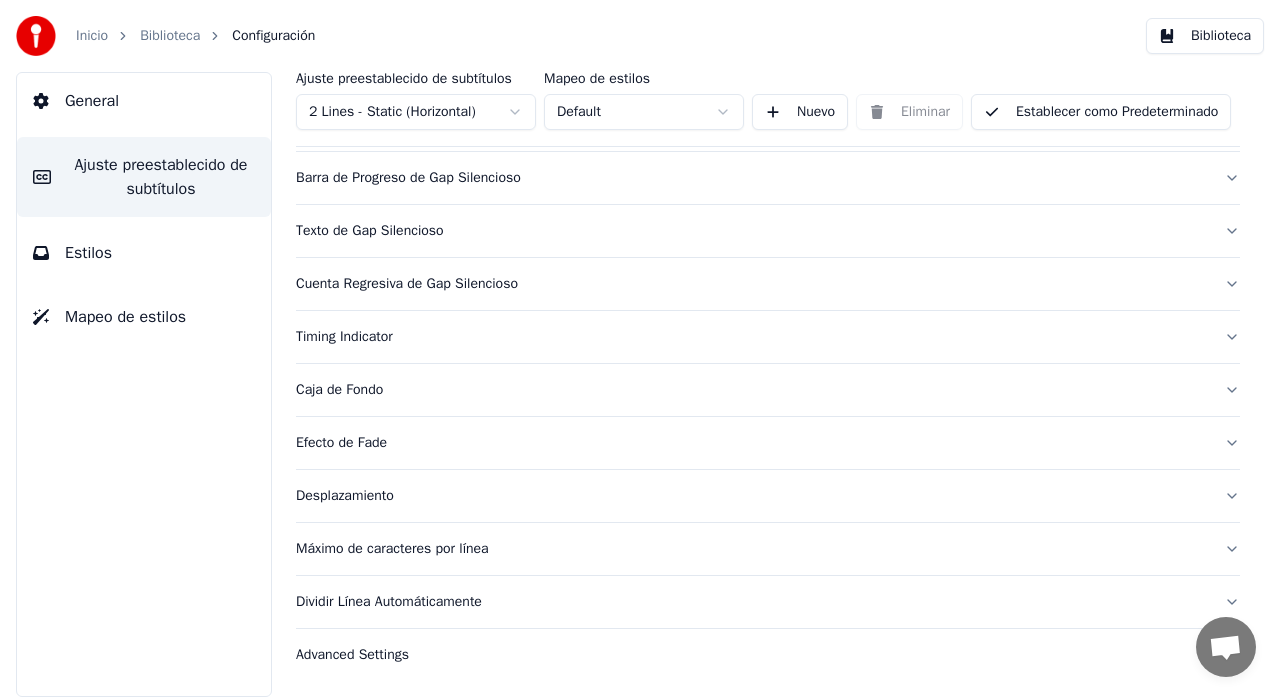 click on "Máximo de caracteres por línea" at bounding box center [752, 549] 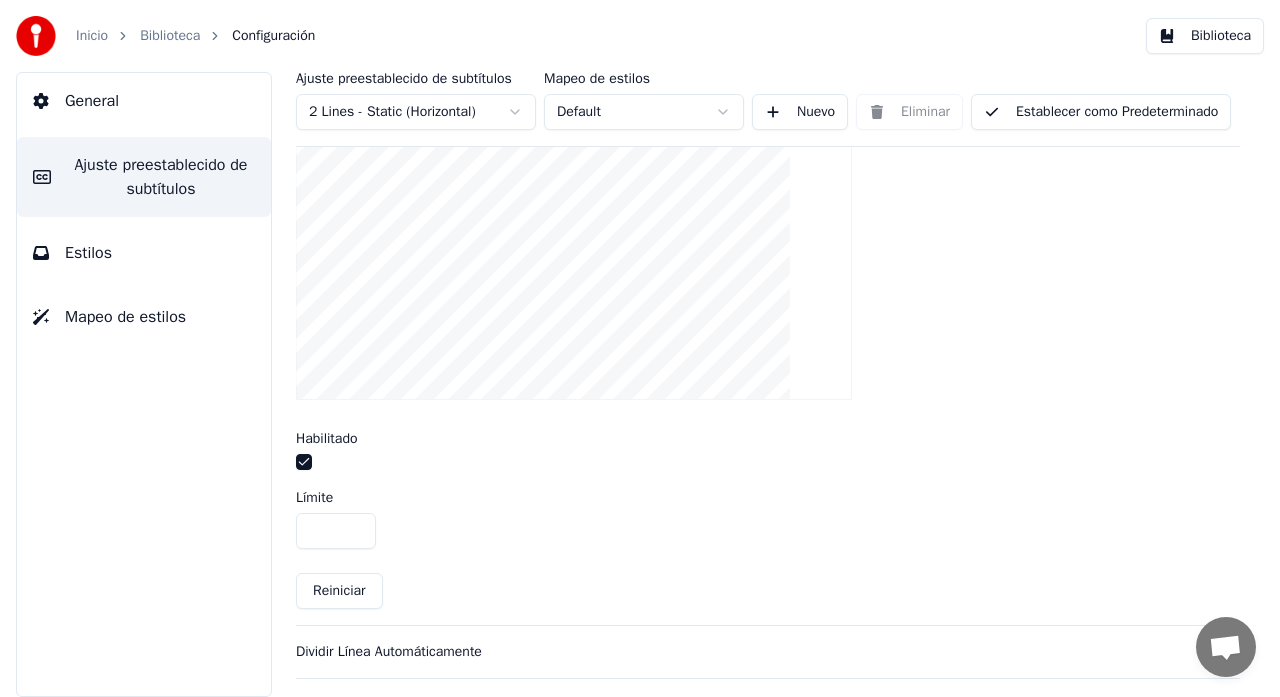 scroll, scrollTop: 741, scrollLeft: 0, axis: vertical 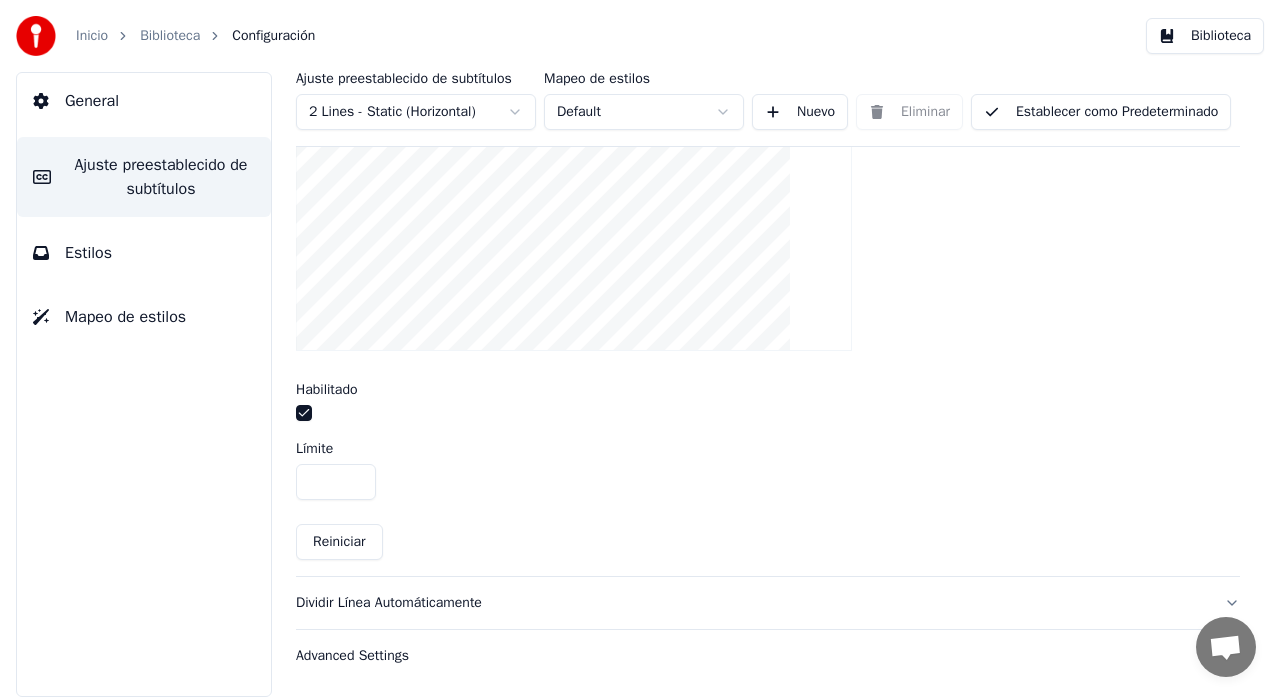 click at bounding box center (304, 413) 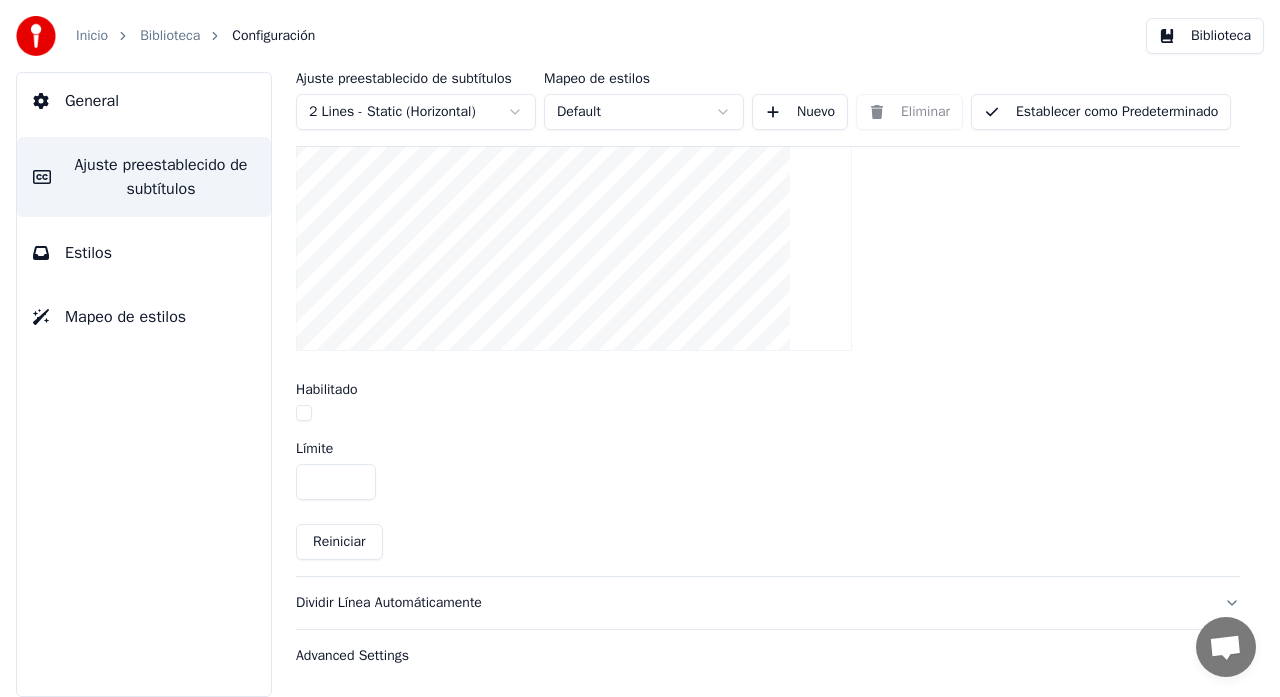 click on "Biblioteca" at bounding box center [170, 36] 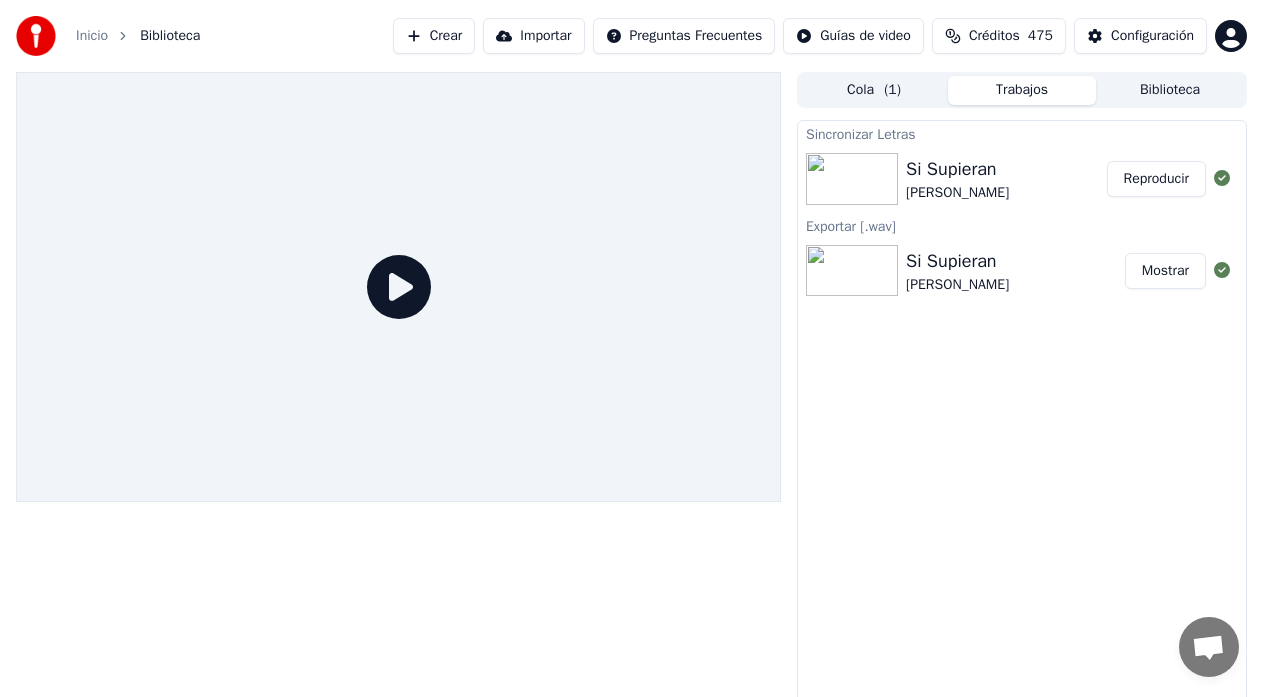 click on "Reproducir" at bounding box center (1156, 179) 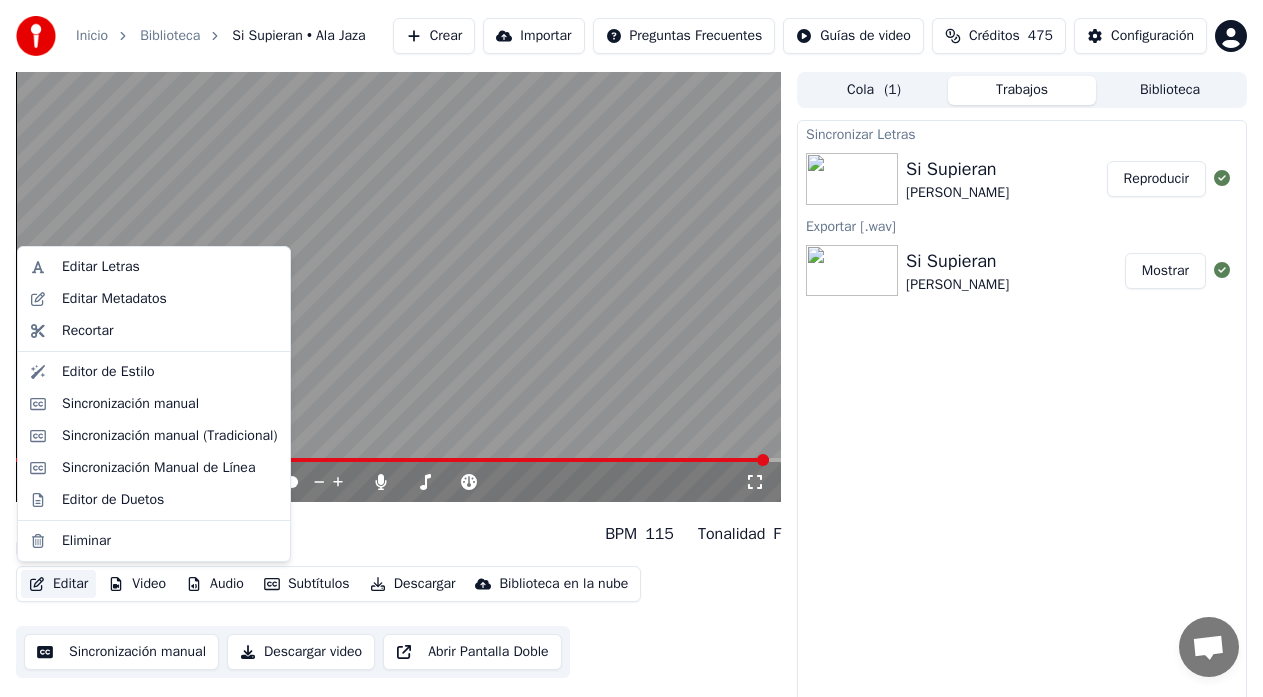 click on "Editar" at bounding box center [58, 584] 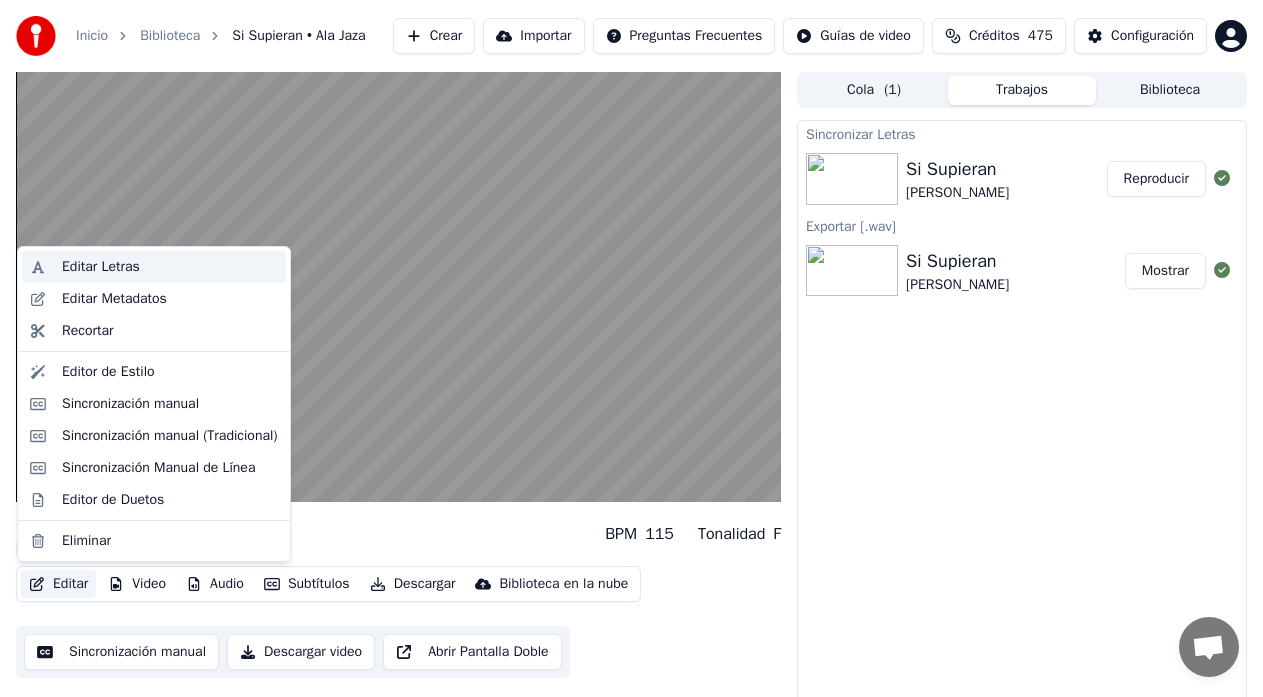 click on "Editar Letras" at bounding box center (101, 267) 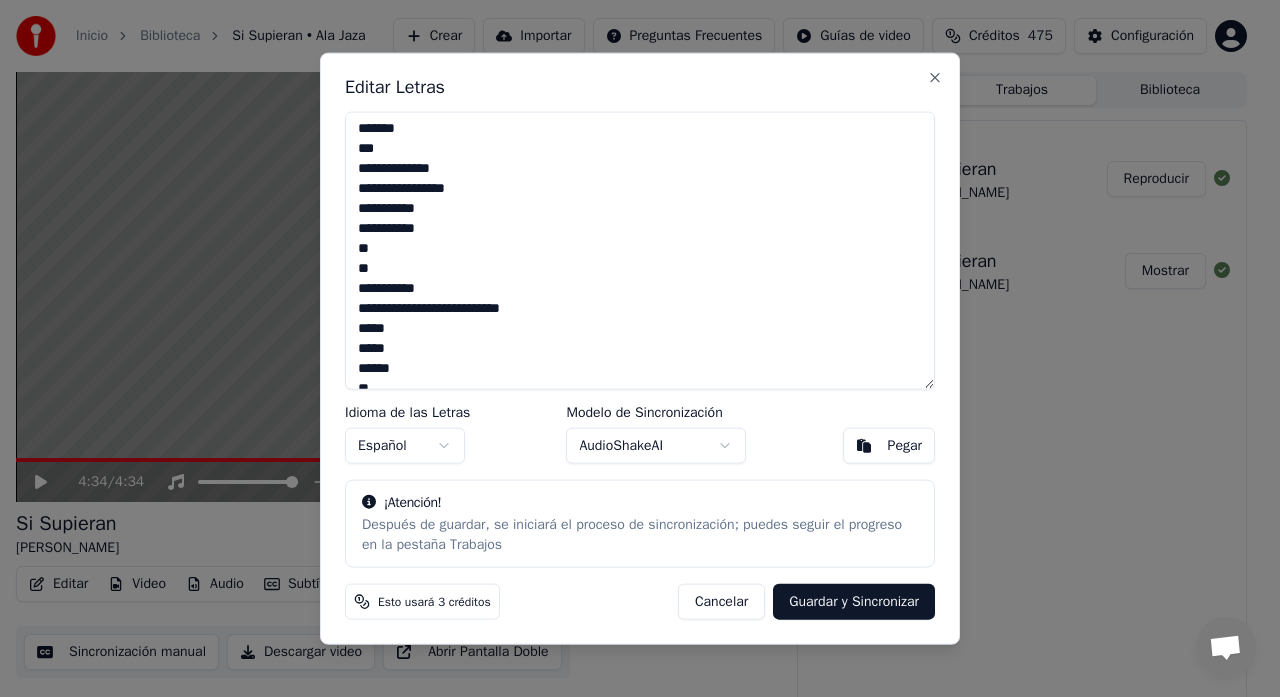 scroll, scrollTop: 1558, scrollLeft: 0, axis: vertical 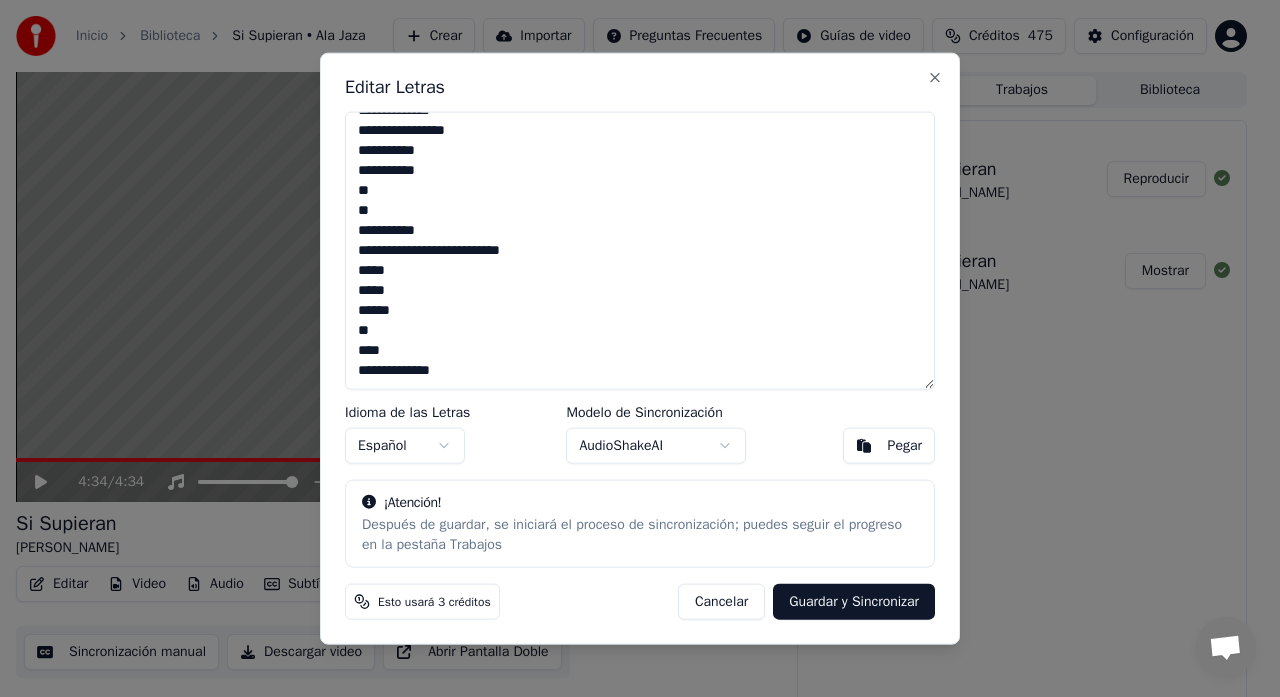 click at bounding box center [640, 250] 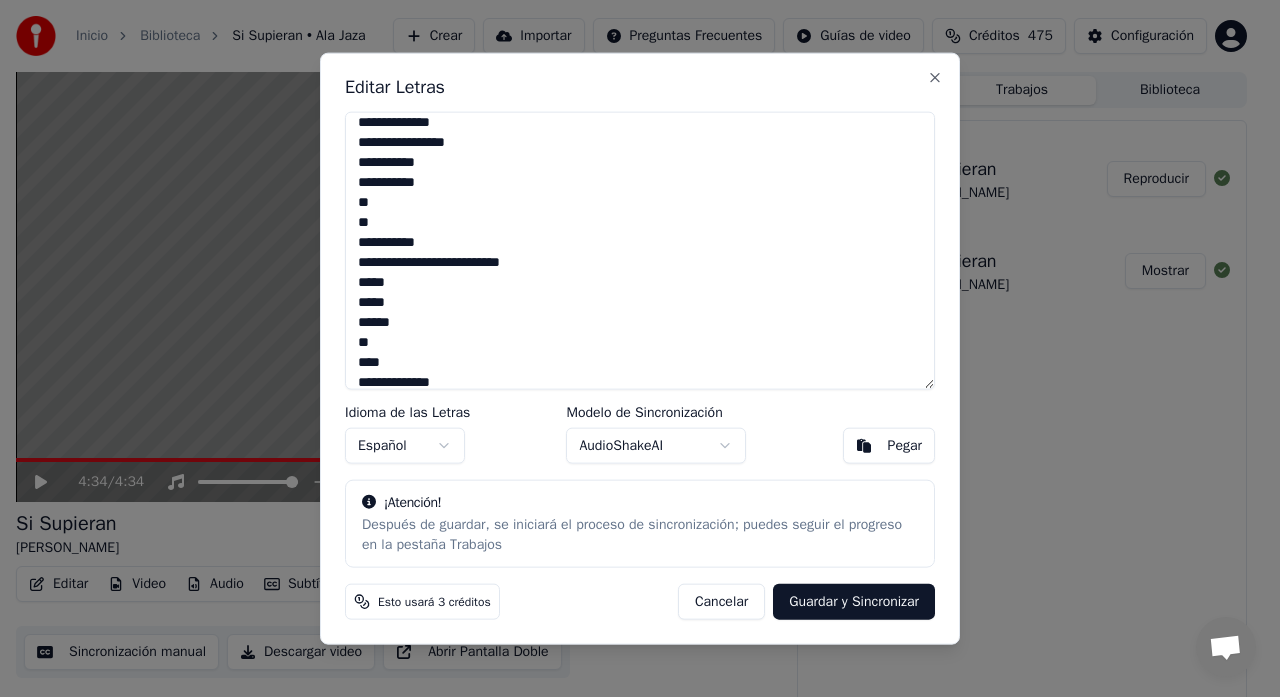 scroll, scrollTop: 1558, scrollLeft: 0, axis: vertical 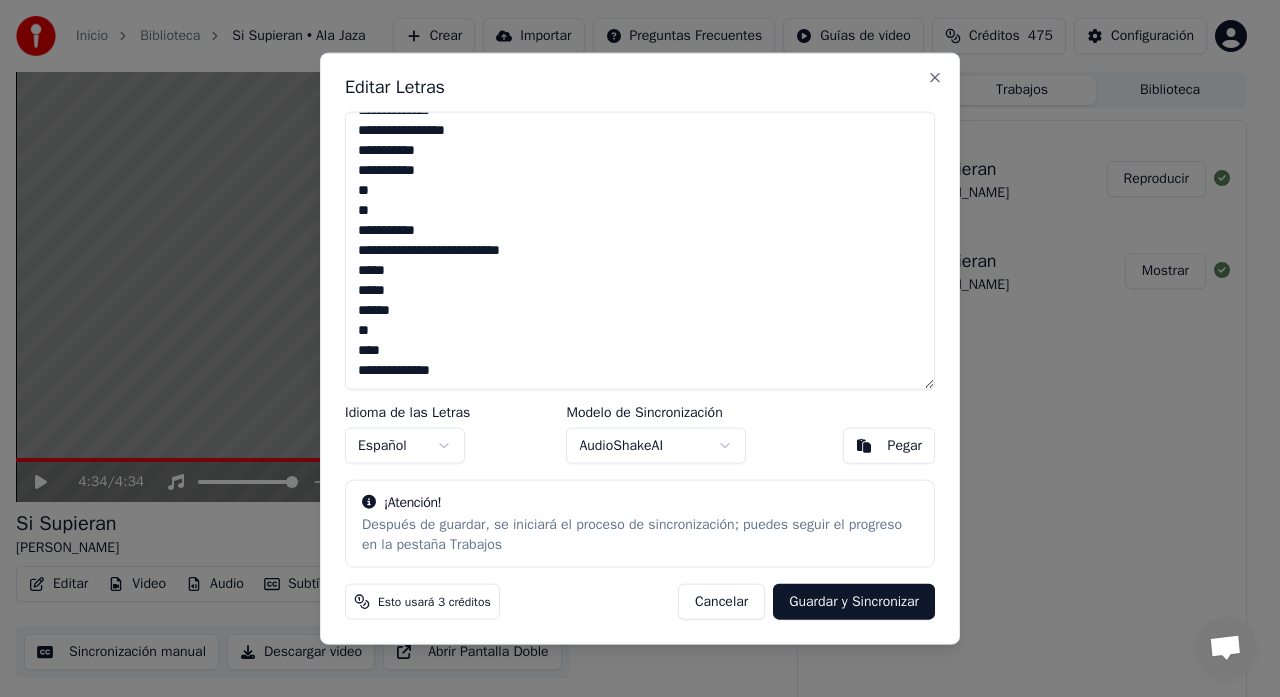 drag, startPoint x: 394, startPoint y: 270, endPoint x: 344, endPoint y: 269, distance: 50.01 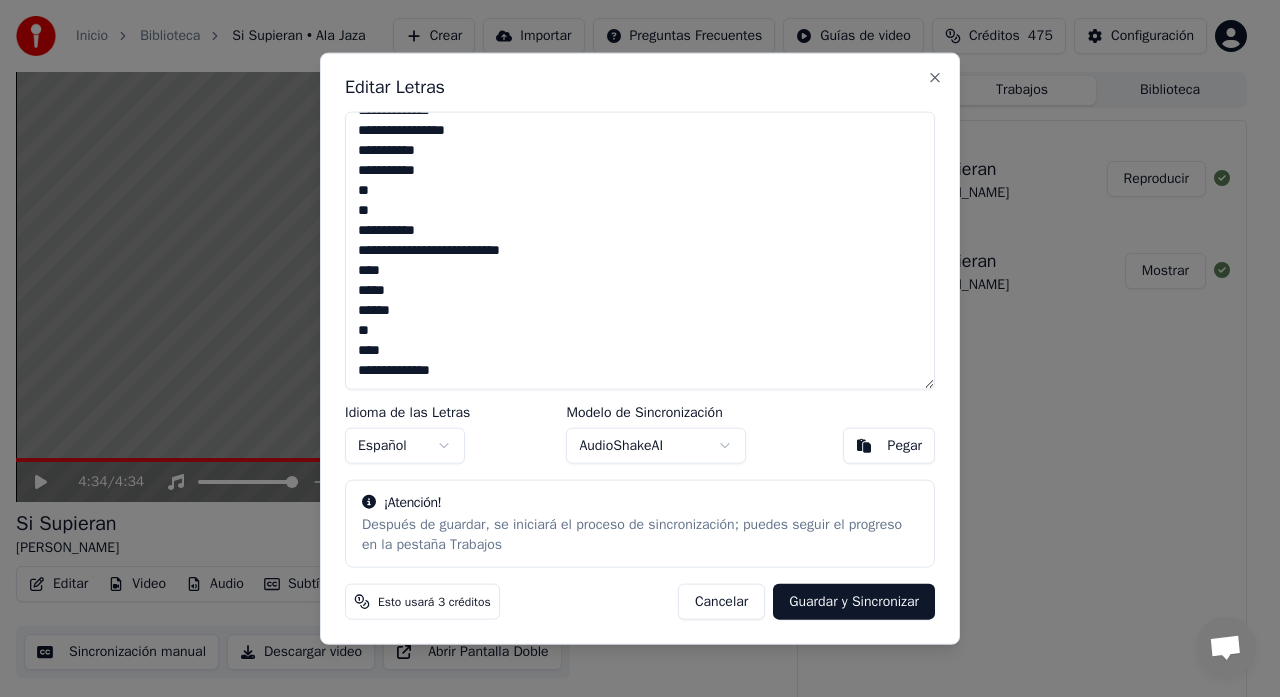 drag, startPoint x: 401, startPoint y: 295, endPoint x: 329, endPoint y: 293, distance: 72.02777 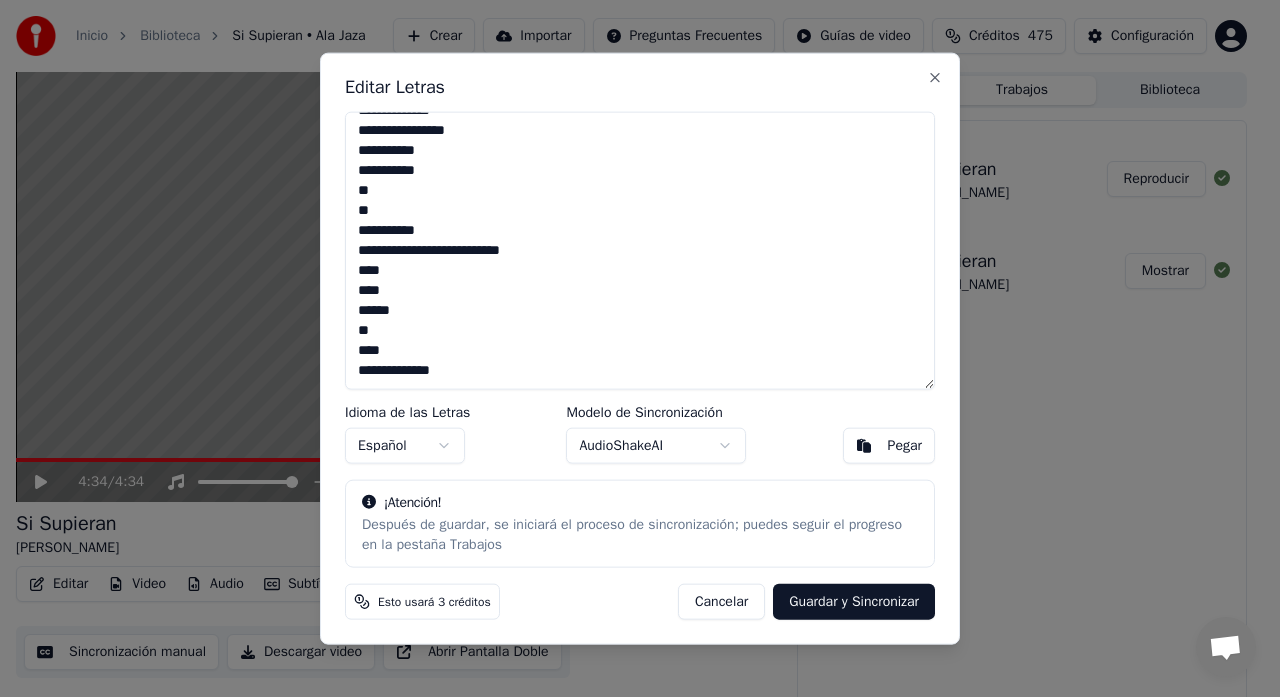 type on "**********" 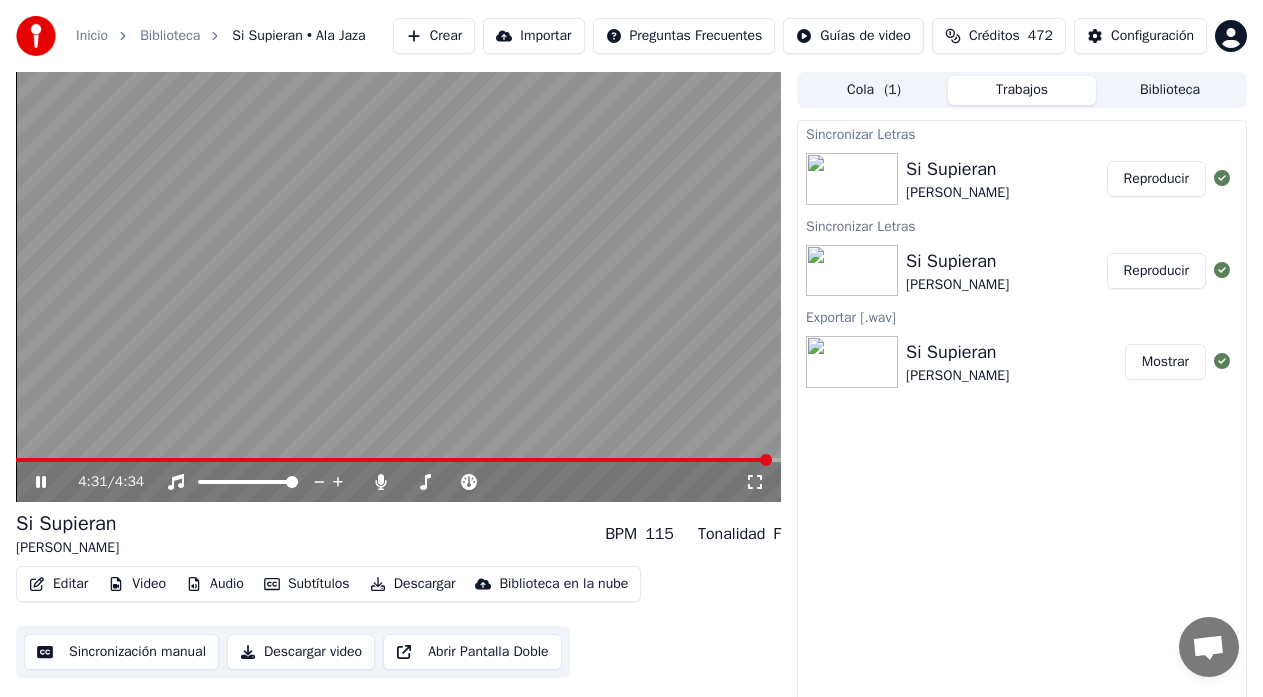 click 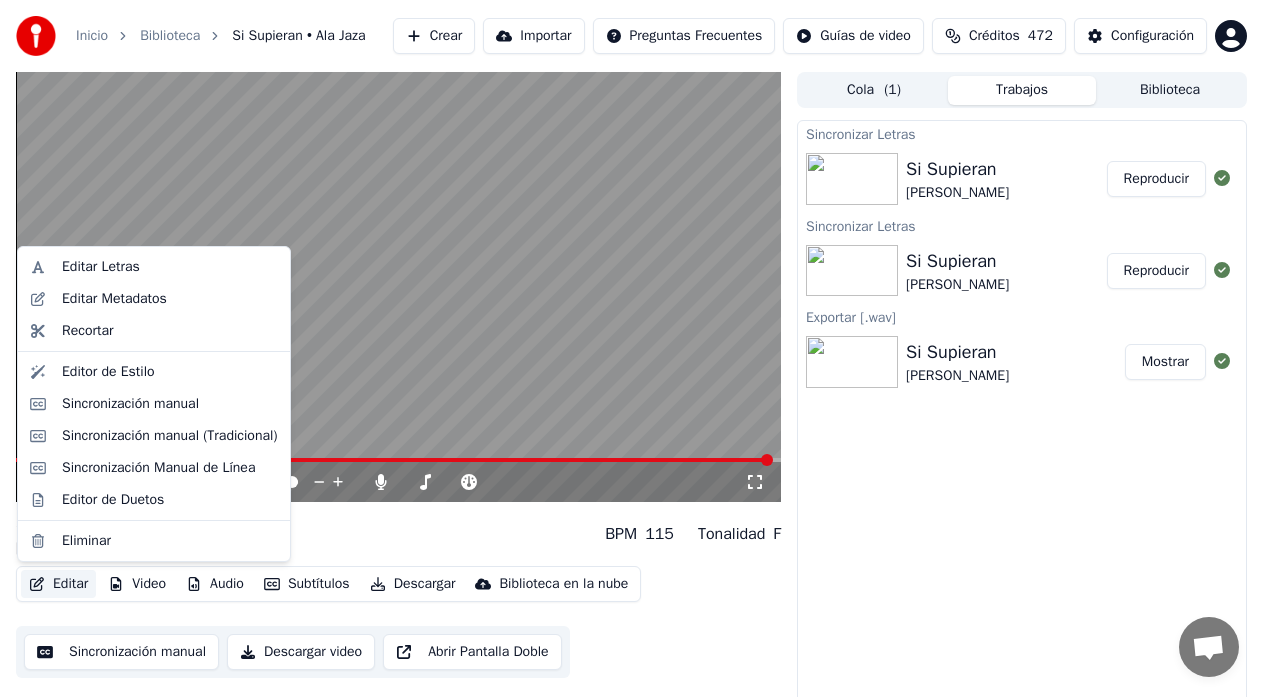 click on "Editar" at bounding box center [58, 584] 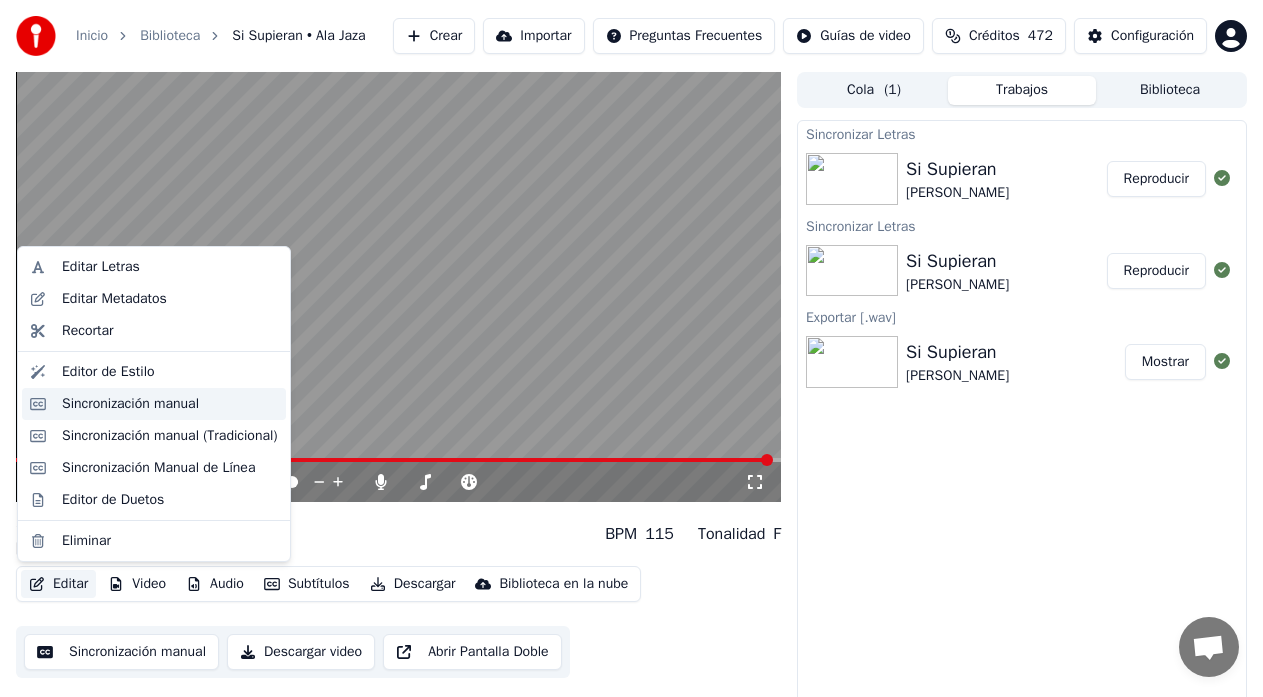 click on "Sincronización manual" at bounding box center [130, 404] 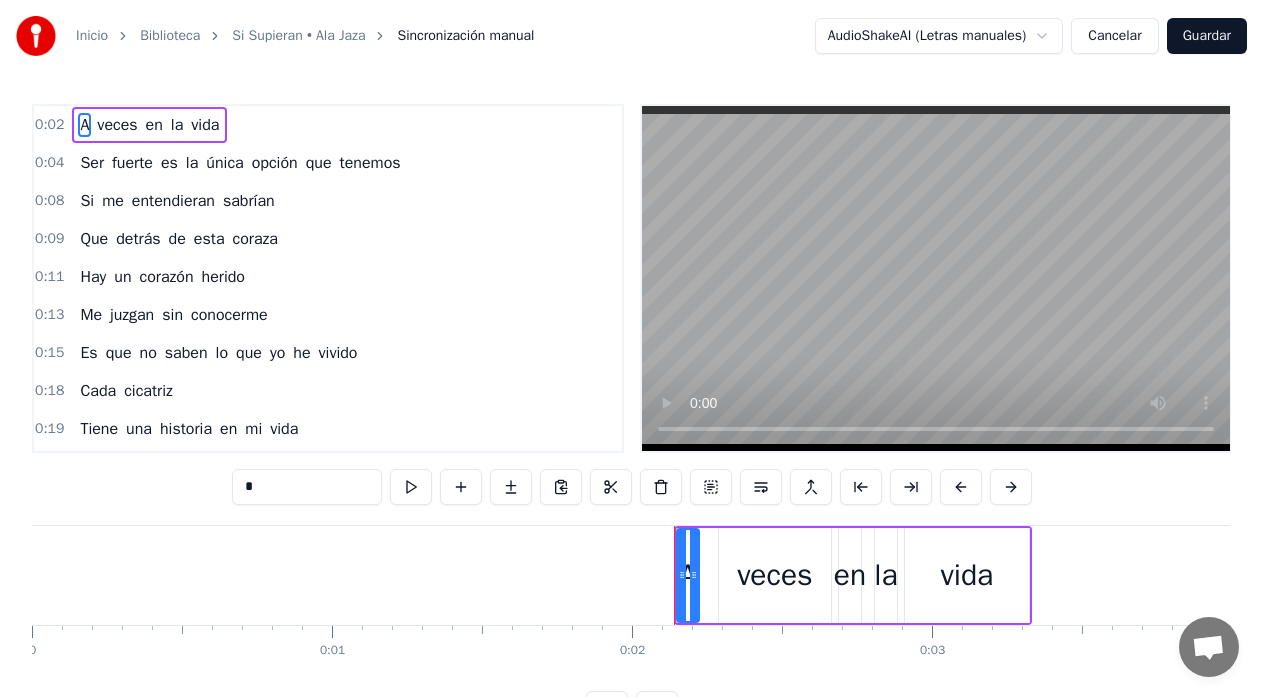 click on "Cancelar" at bounding box center [1114, 36] 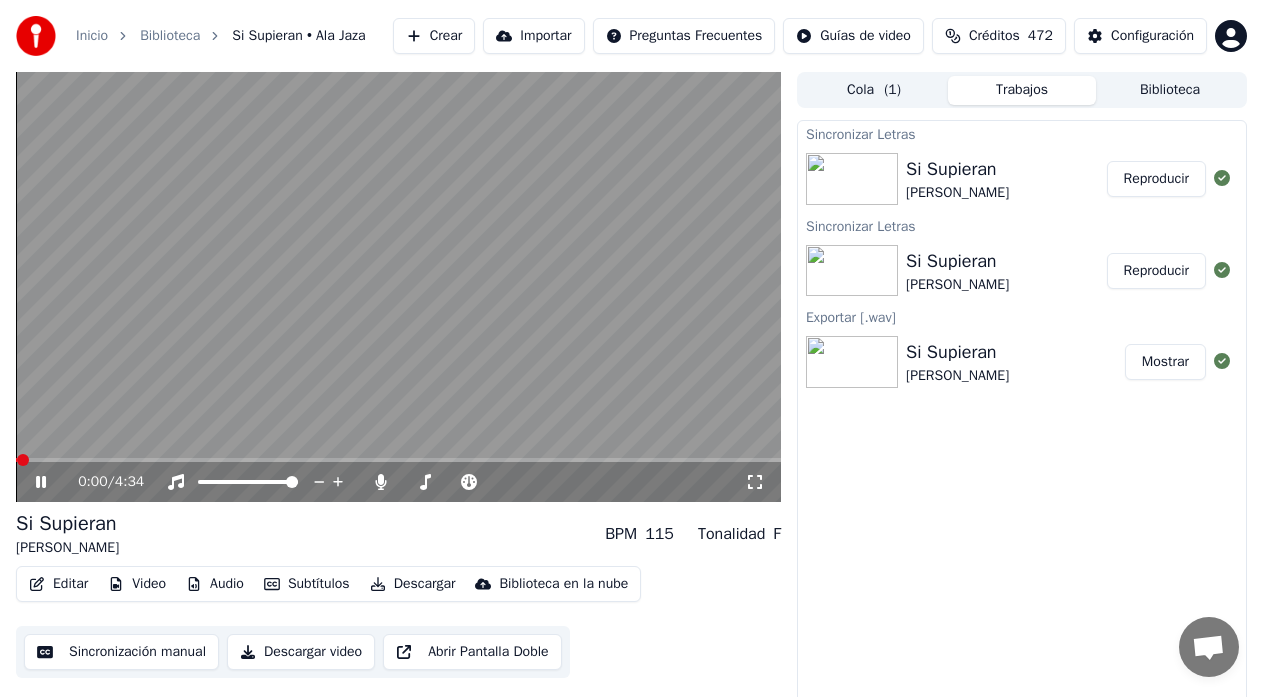 click 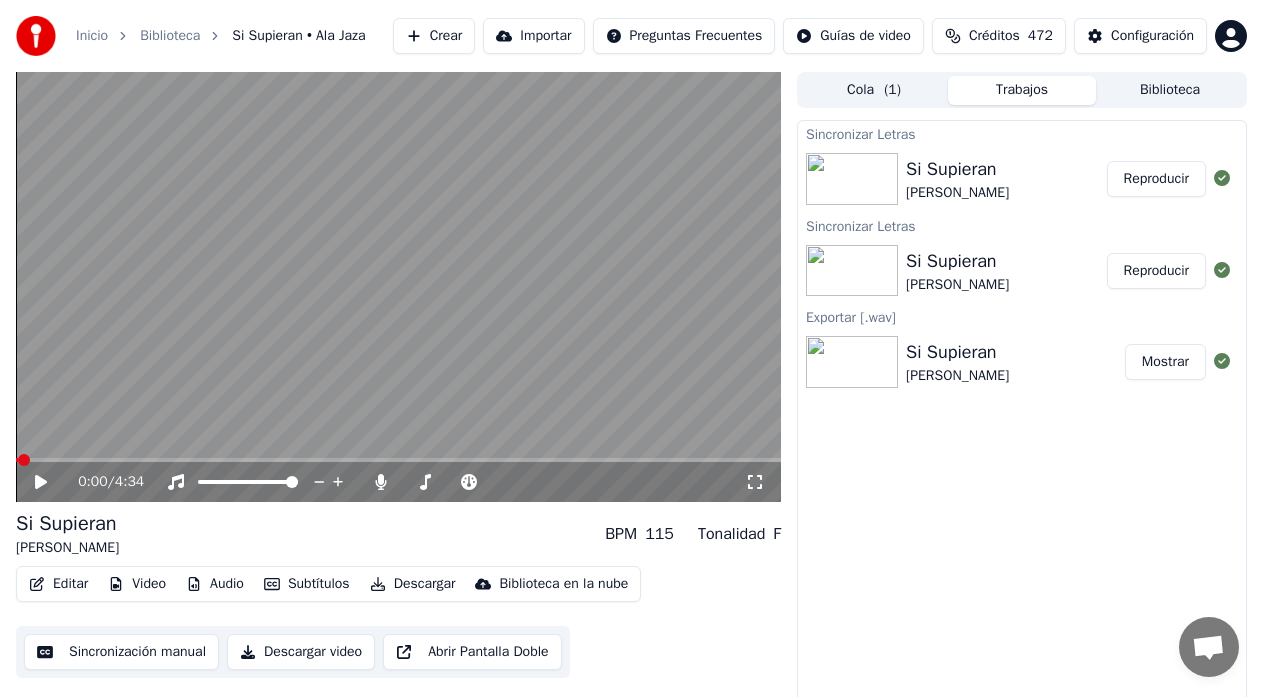 click on "Editar" at bounding box center (58, 584) 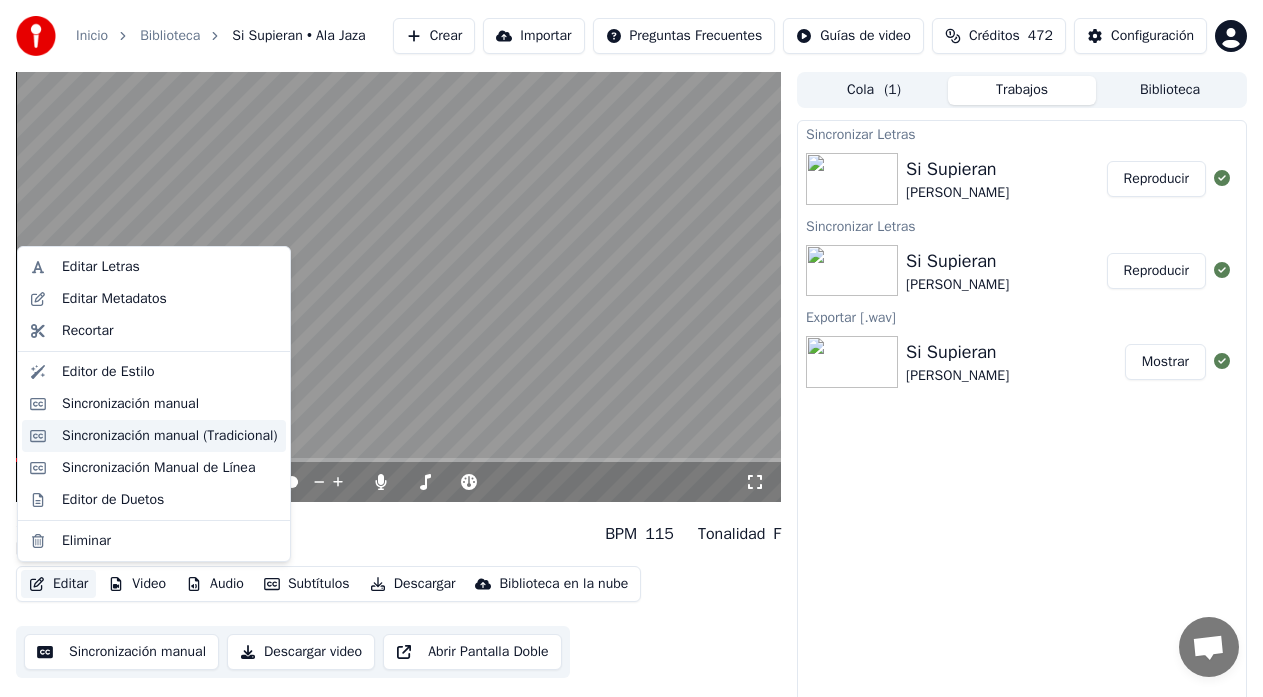 click on "Sincronización manual (Tradicional)" at bounding box center [170, 436] 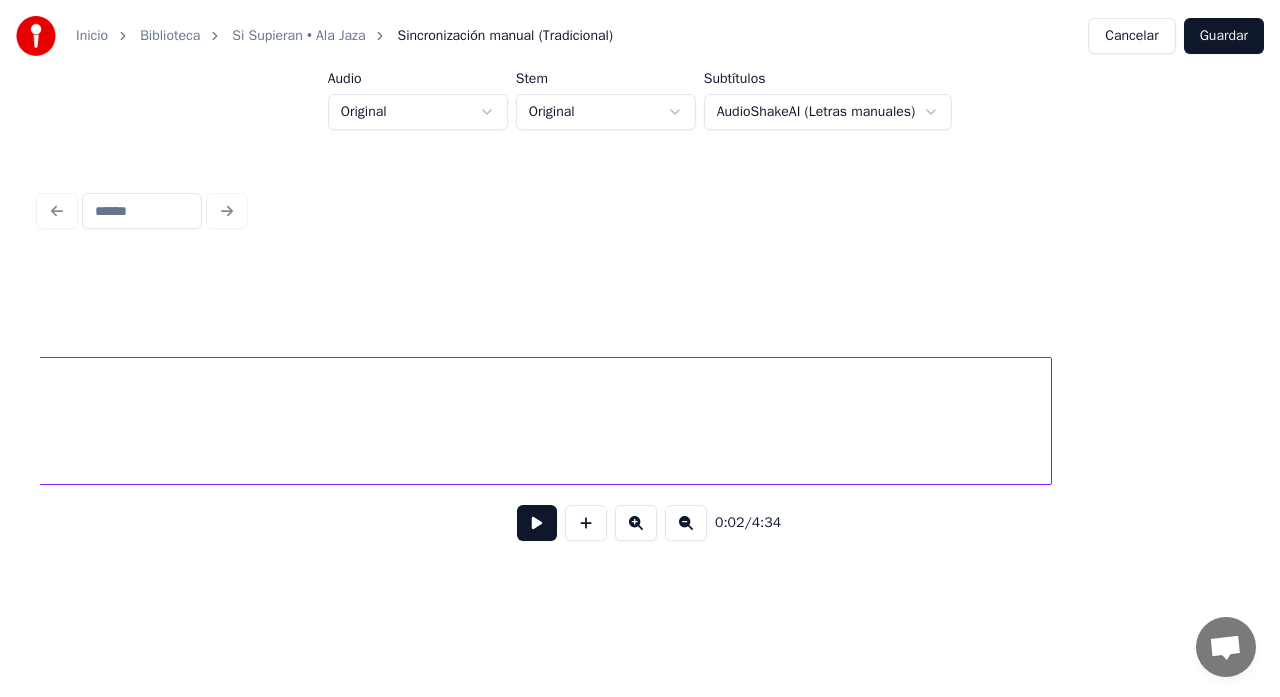 scroll, scrollTop: 0, scrollLeft: 51686, axis: horizontal 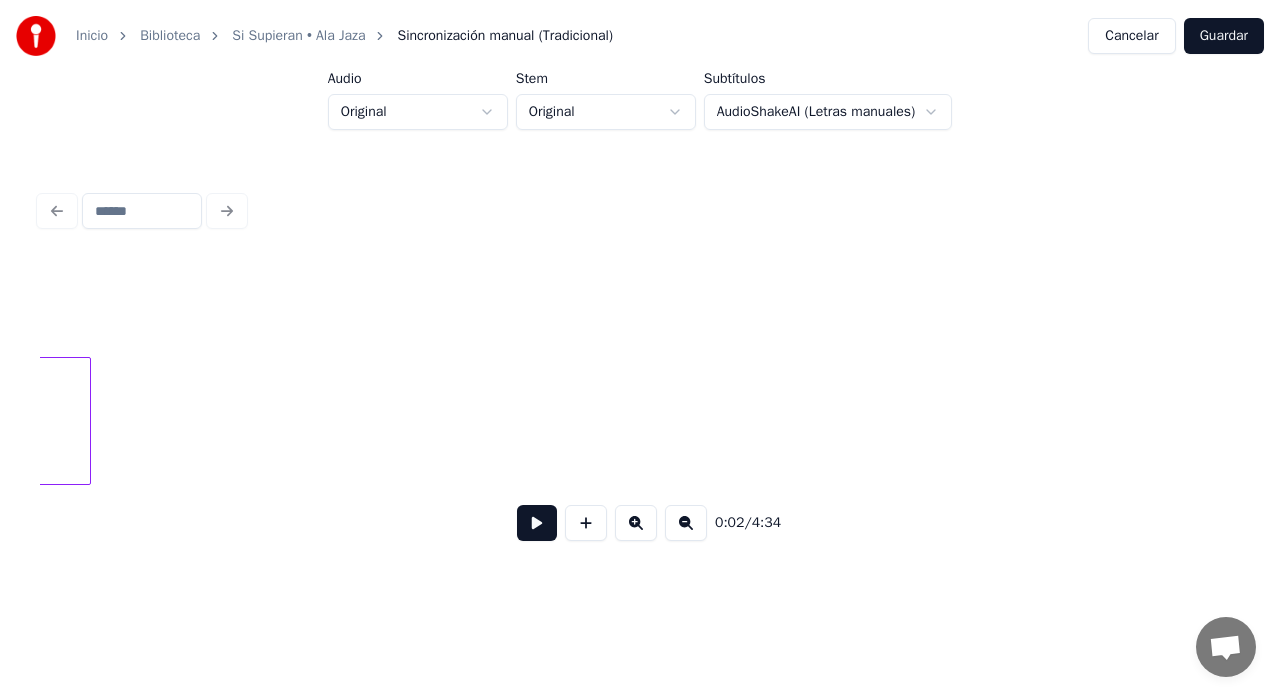 click at bounding box center [87, 421] 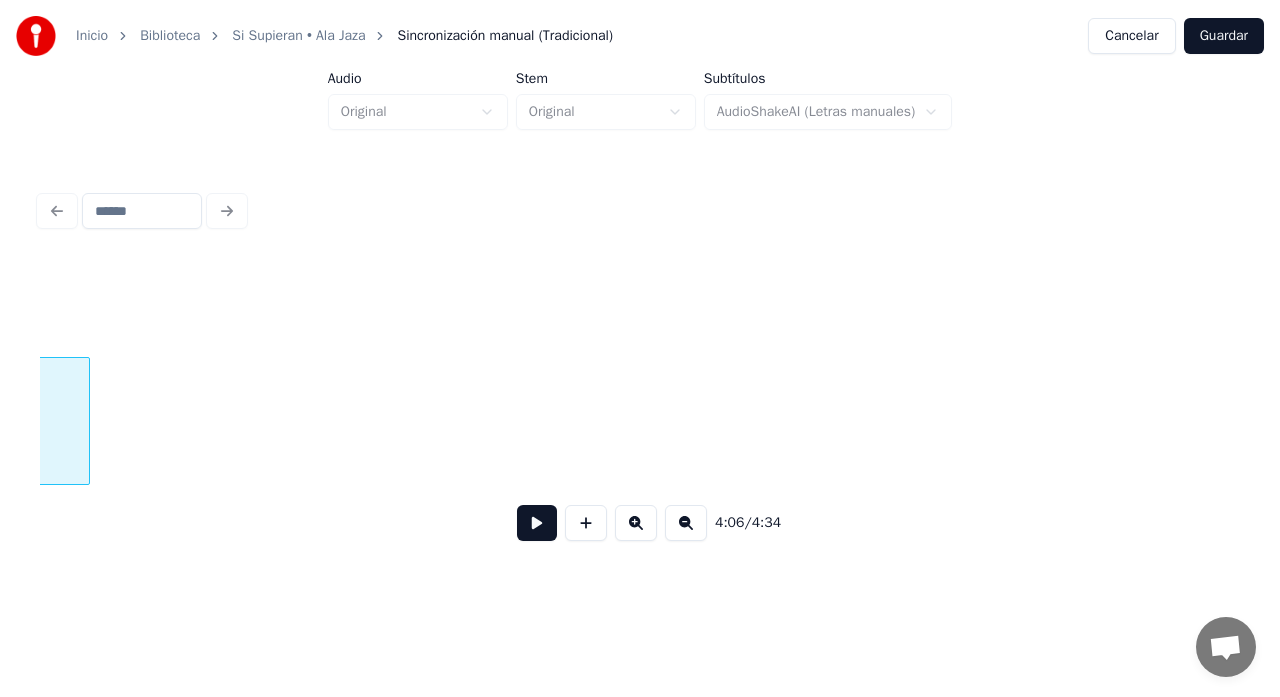 scroll, scrollTop: 0, scrollLeft: 49391, axis: horizontal 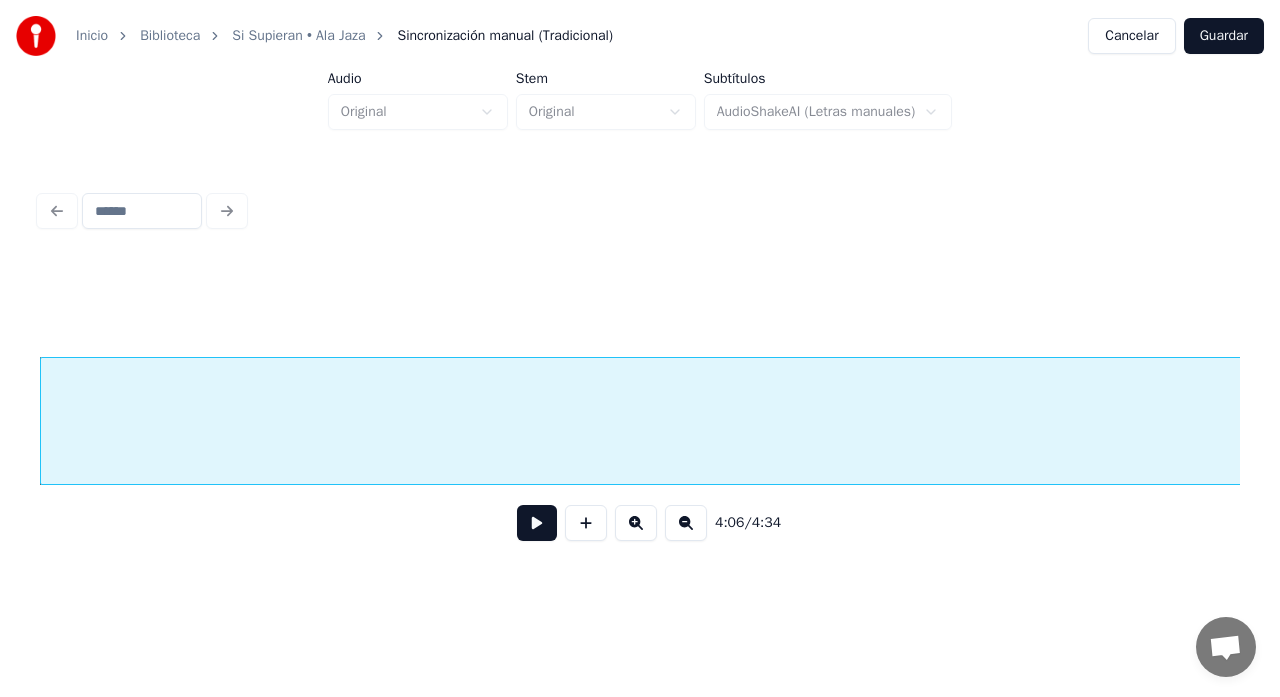 click at bounding box center (686, 523) 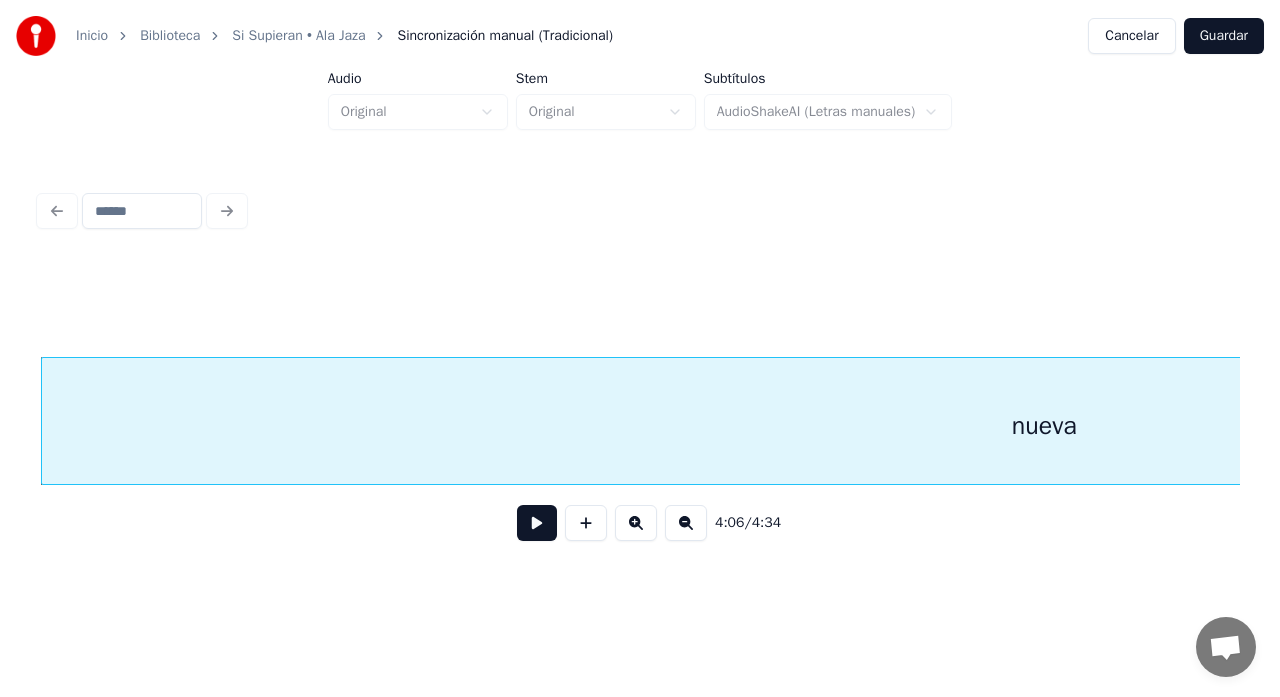 click at bounding box center (686, 523) 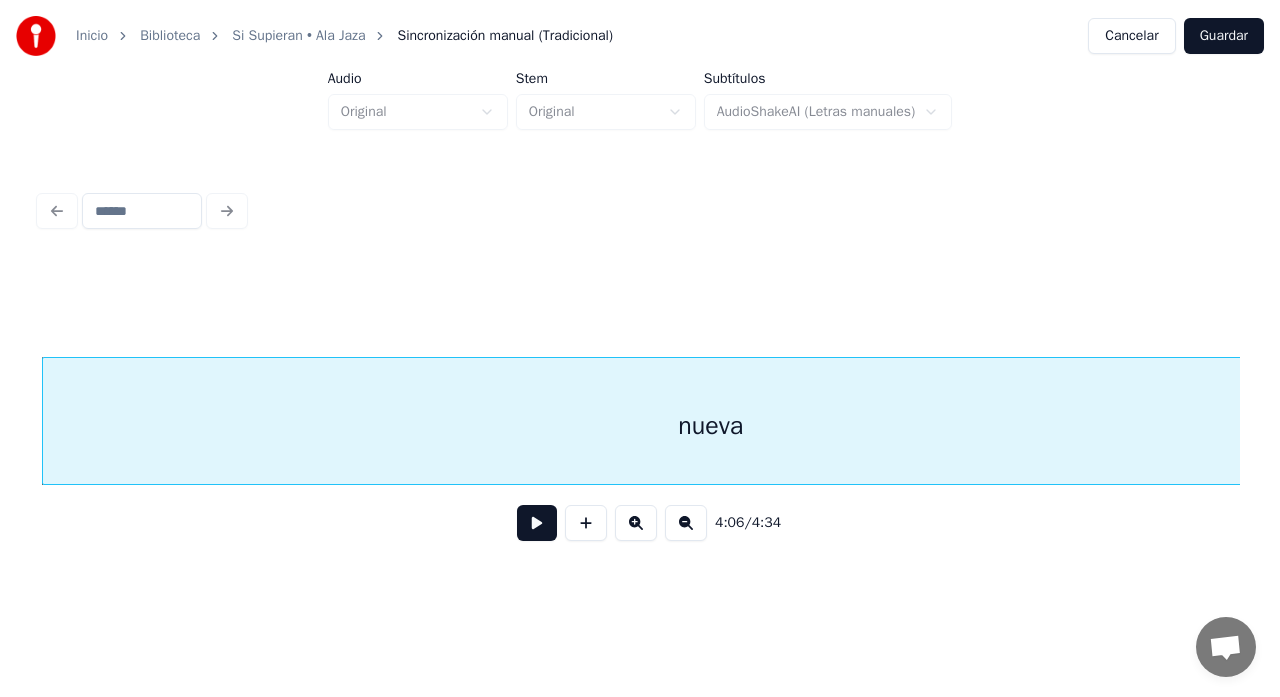 click at bounding box center [686, 523] 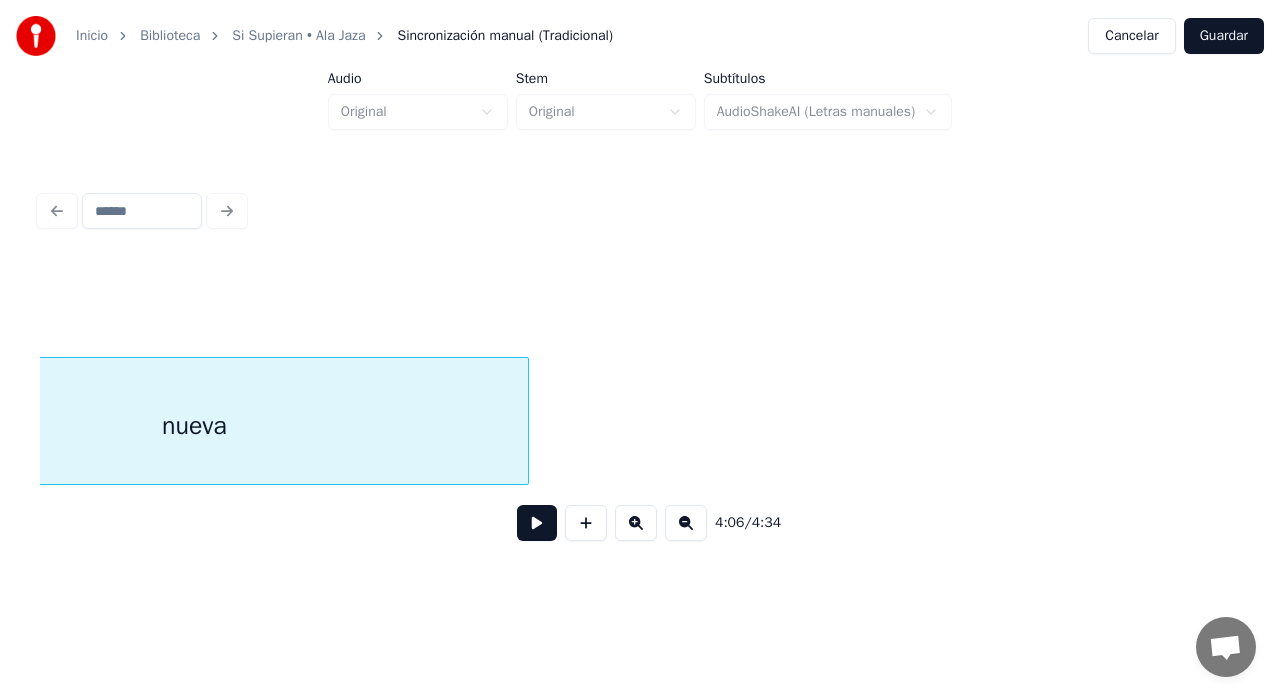 scroll, scrollTop: 0, scrollLeft: 12345, axis: horizontal 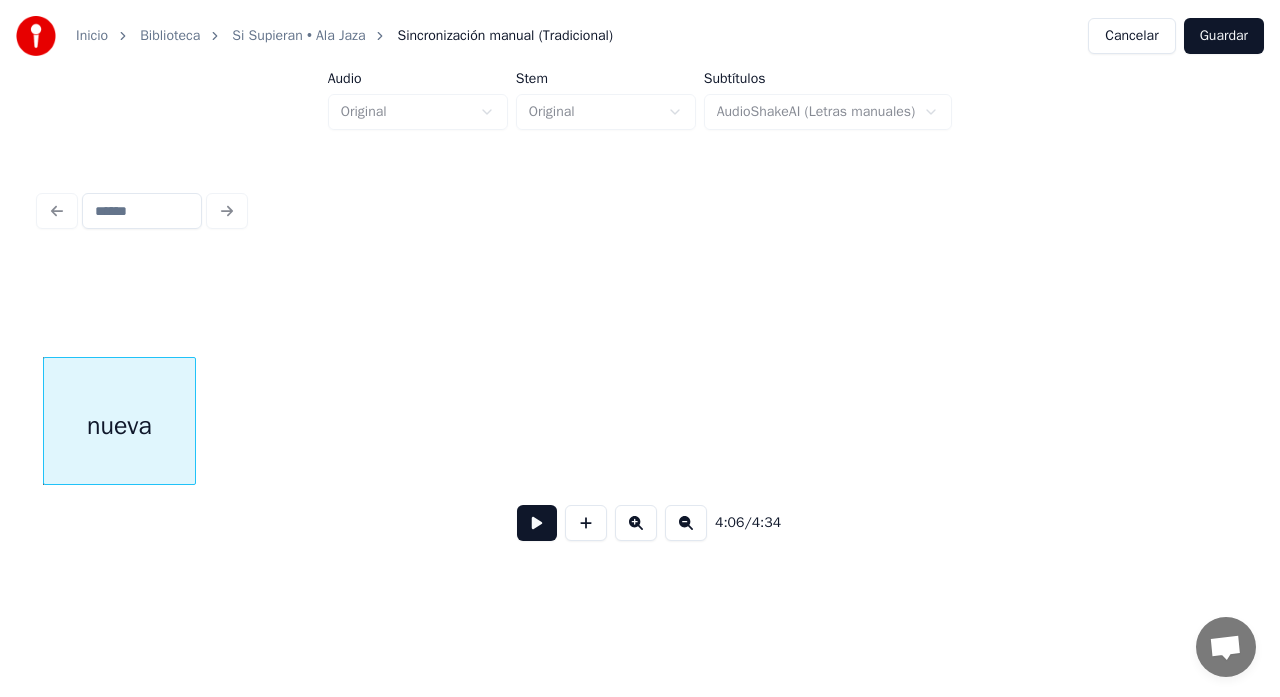 click at bounding box center [192, 421] 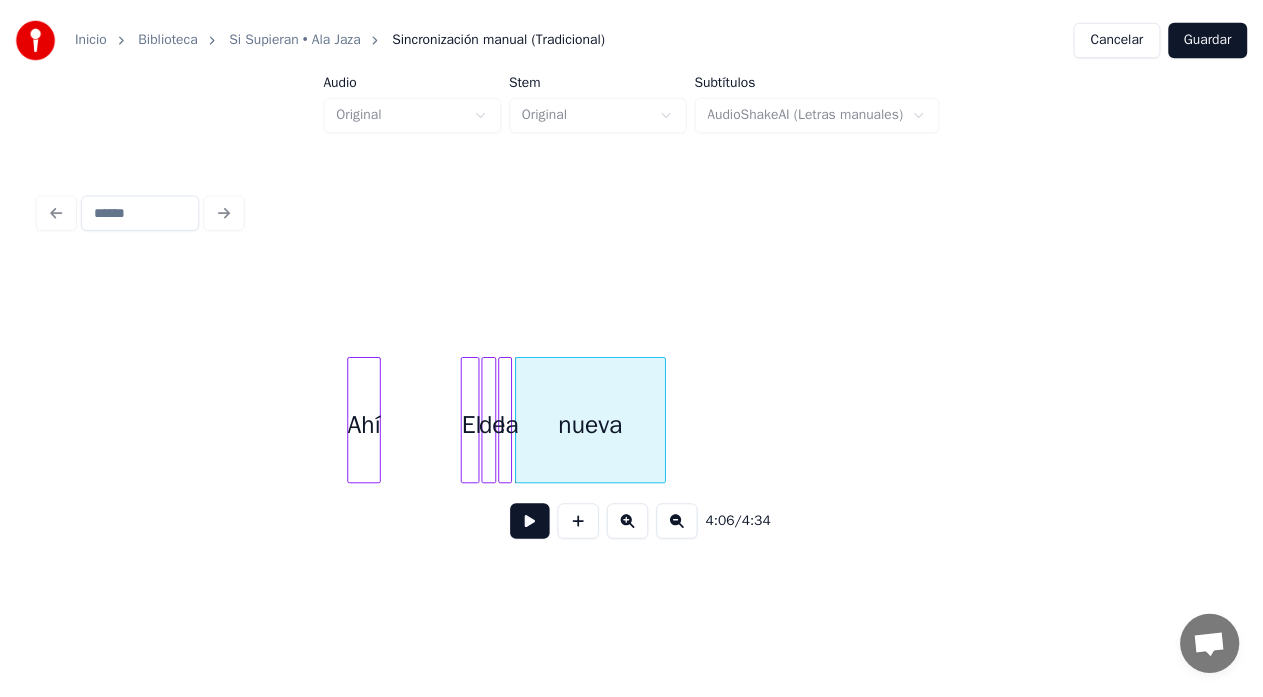 scroll, scrollTop: 0, scrollLeft: 11865, axis: horizontal 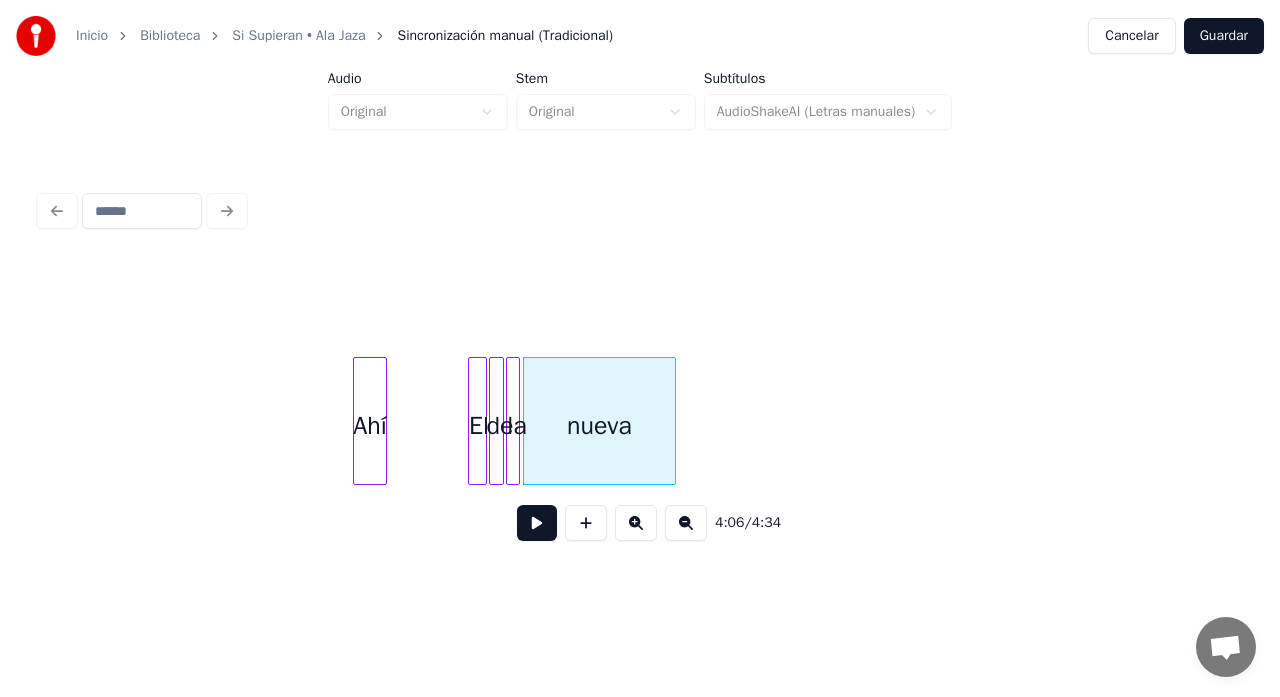 click on "nueva la de El Ahí" at bounding box center [-4961, 421] 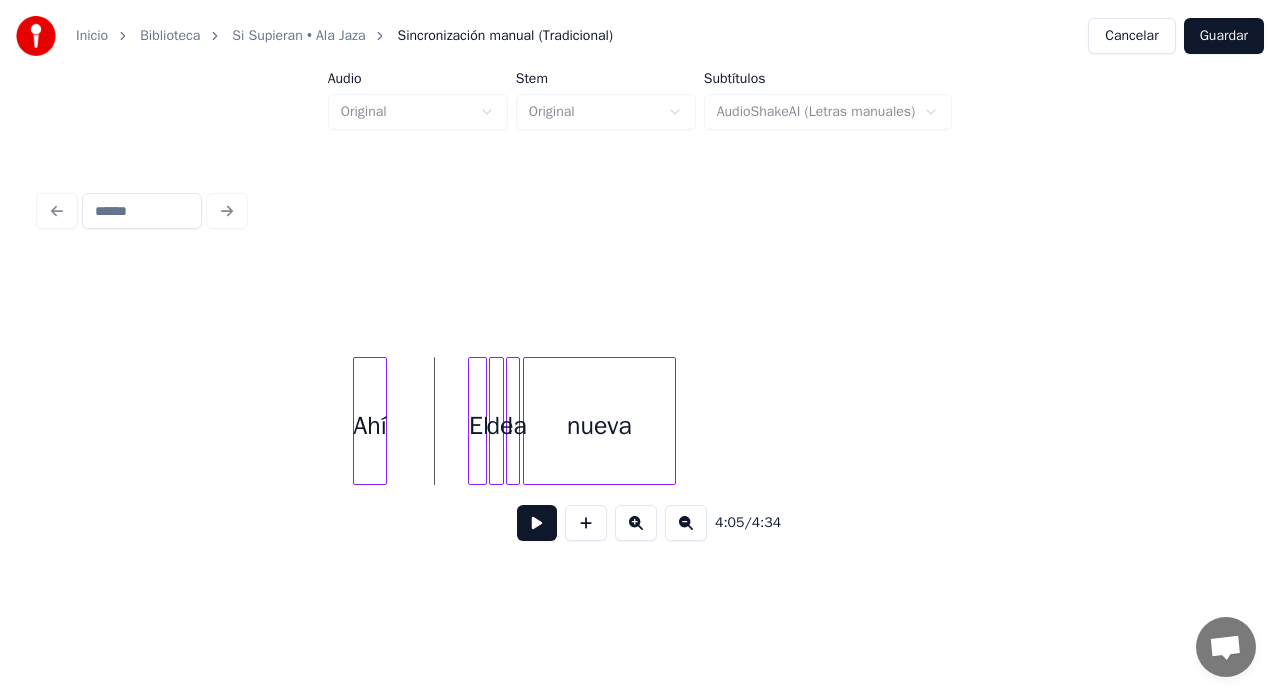 click at bounding box center (537, 523) 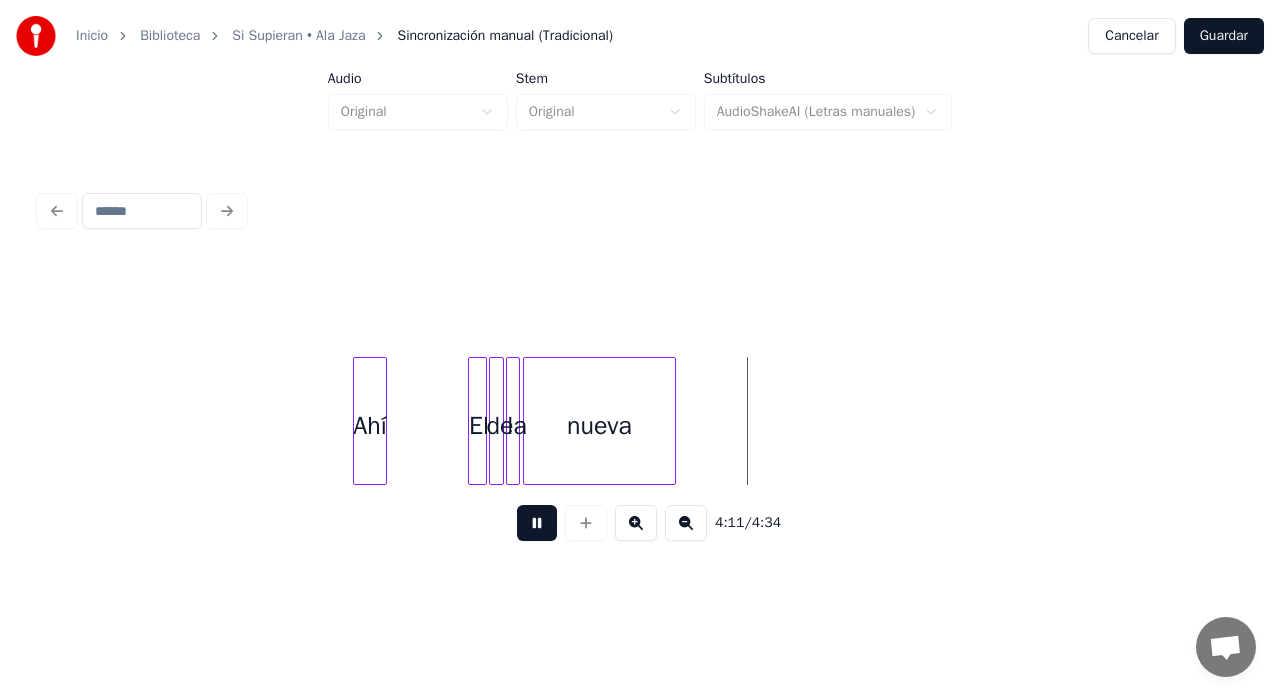 drag, startPoint x: 1221, startPoint y: 34, endPoint x: 951, endPoint y: 150, distance: 293.86392 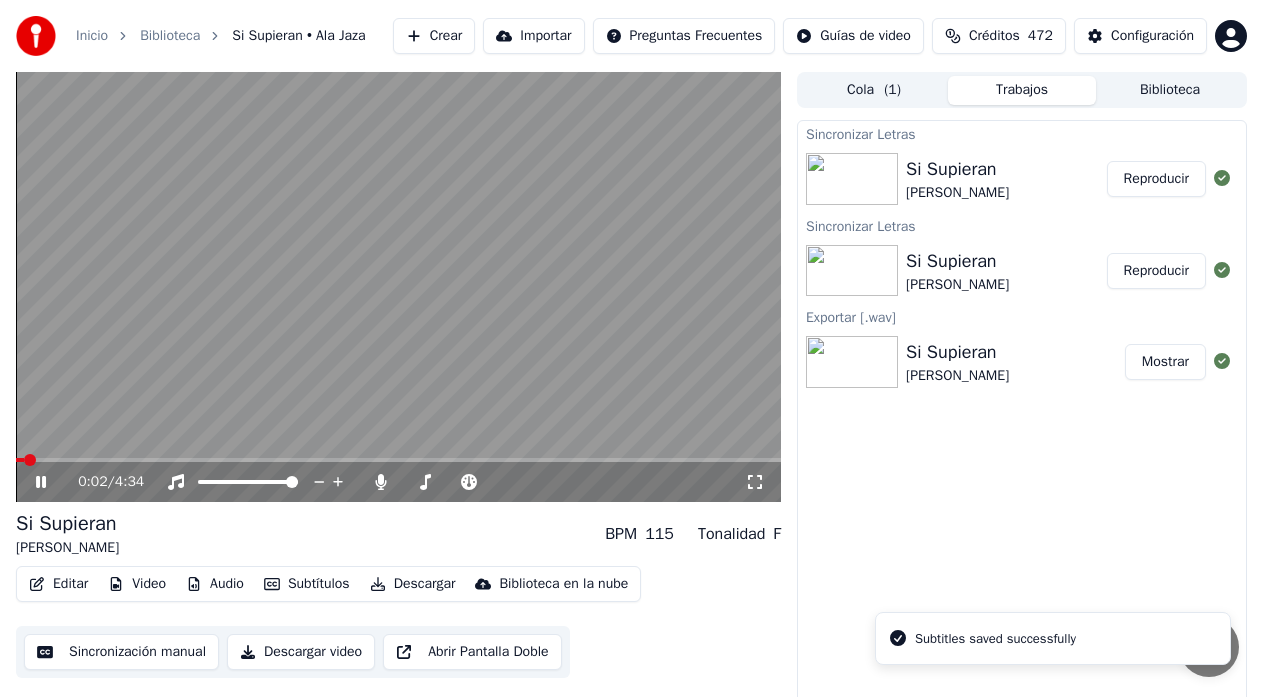 click 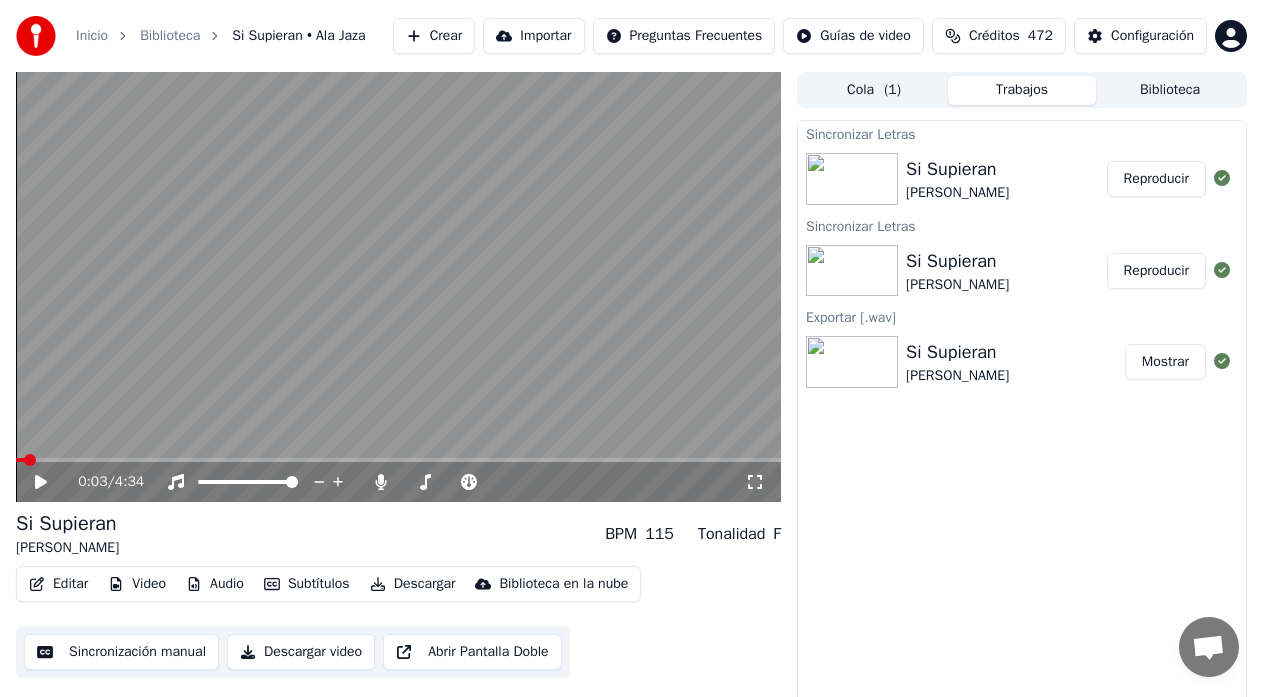 click on "Descargar" at bounding box center [413, 584] 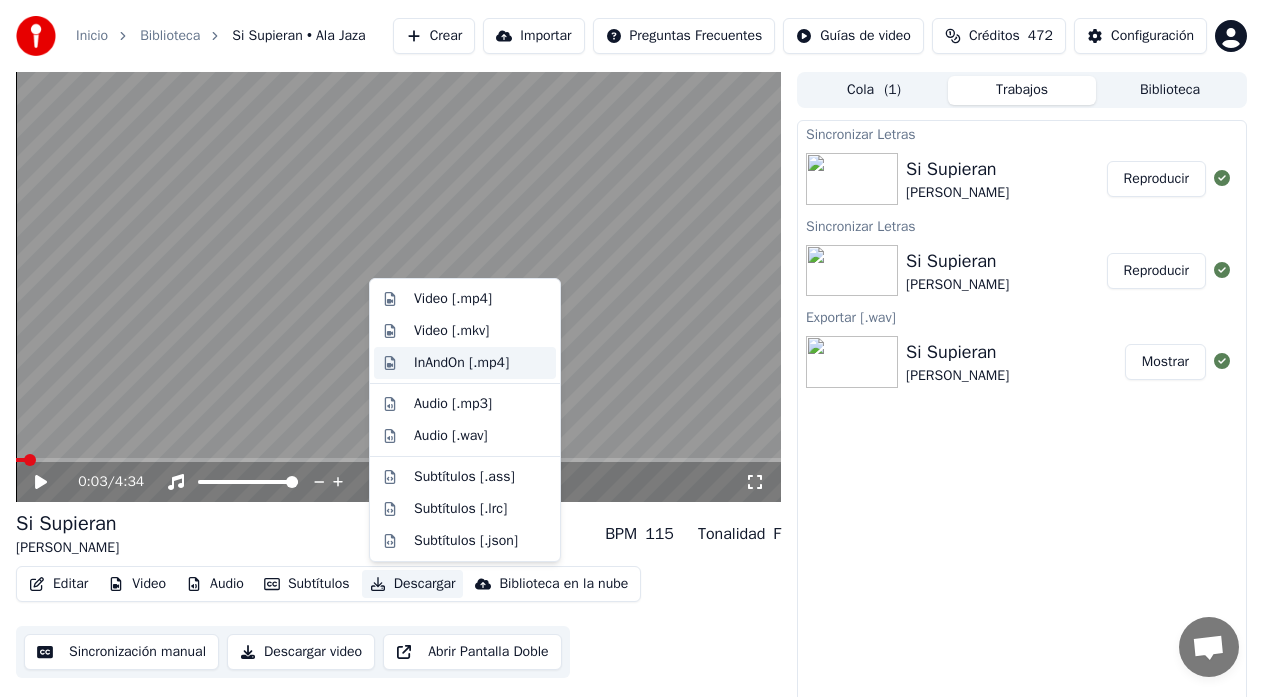 click on "InAndOn [.mp4]" at bounding box center (461, 363) 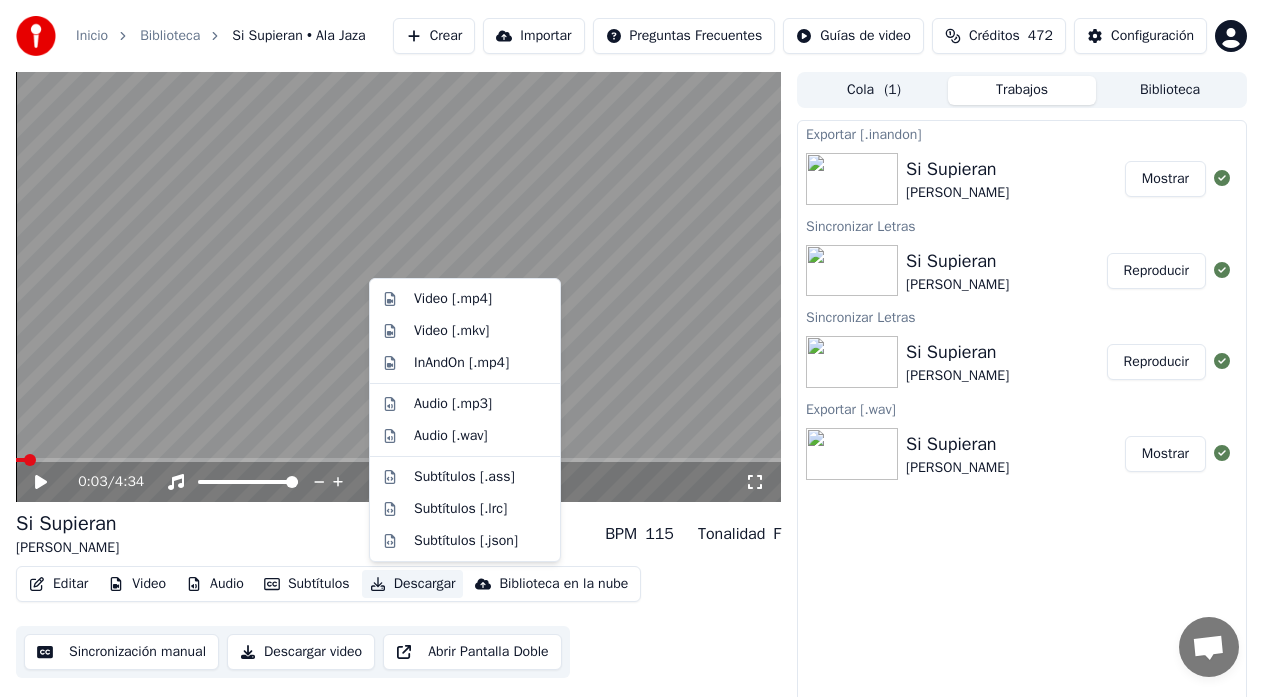 click on "Descargar" at bounding box center (413, 584) 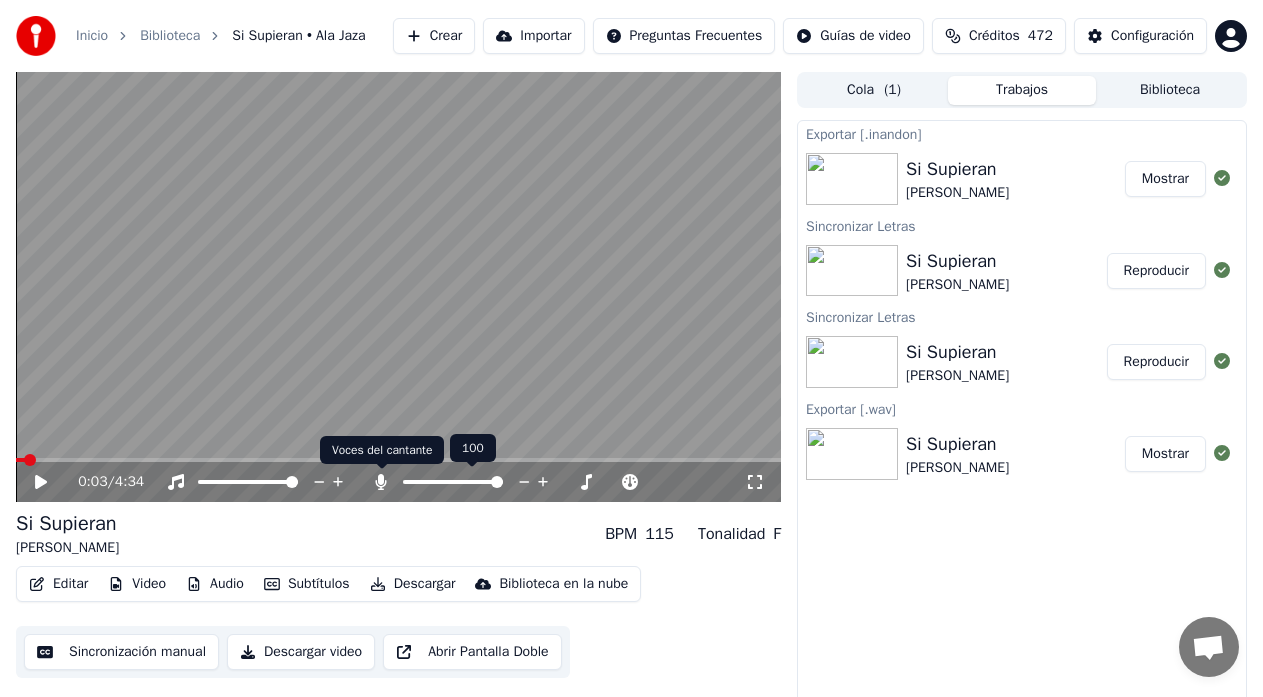 click 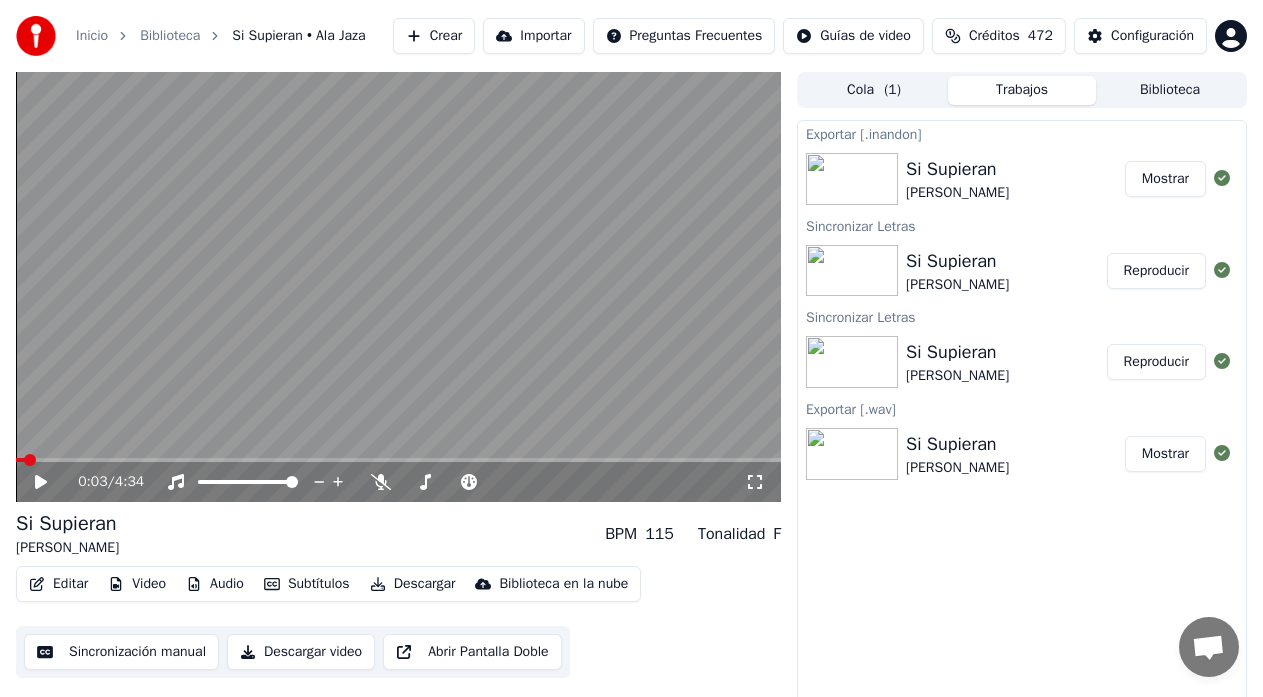 click on "Descargar" at bounding box center (413, 584) 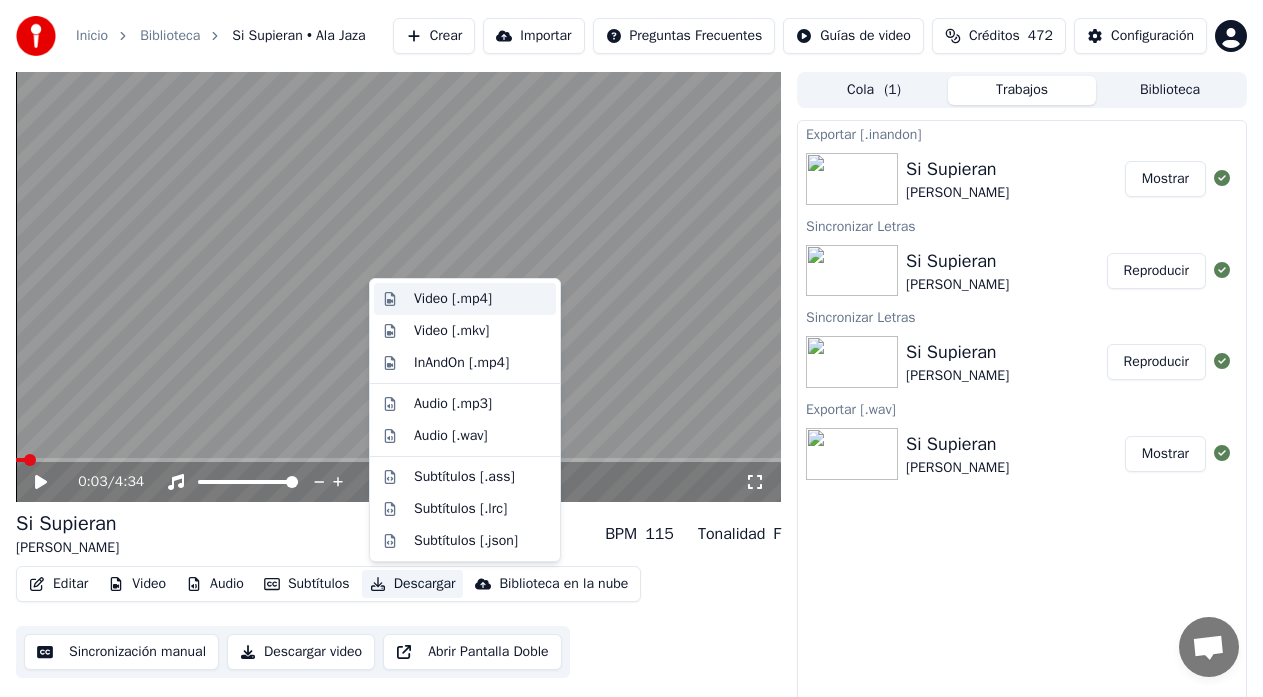 click on "Video [.mp4]" at bounding box center (453, 299) 